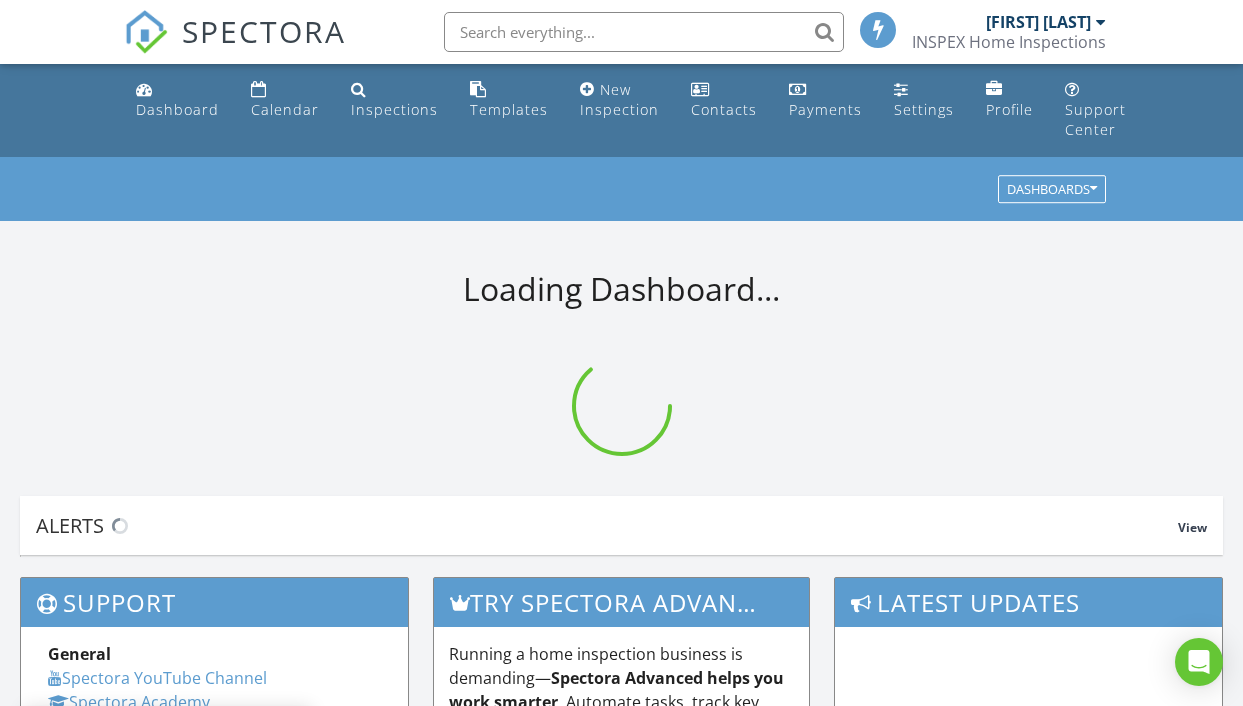 scroll, scrollTop: 0, scrollLeft: 0, axis: both 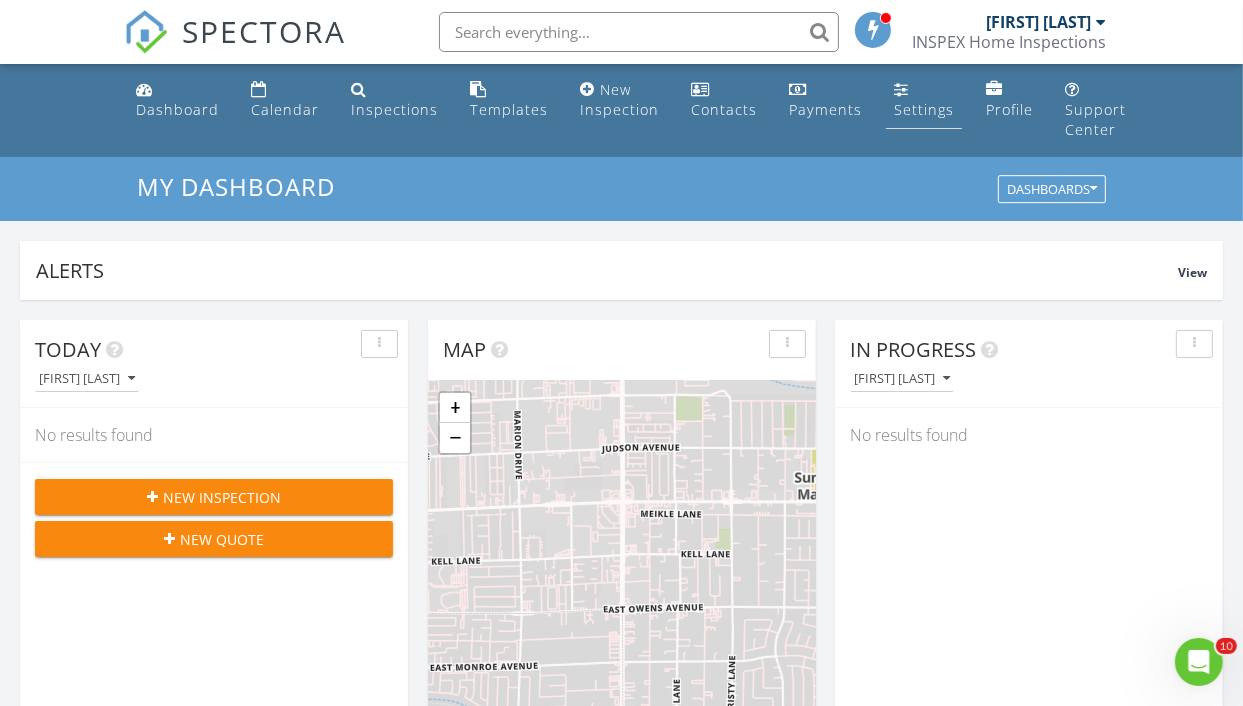 click on "Settings" at bounding box center [924, 109] 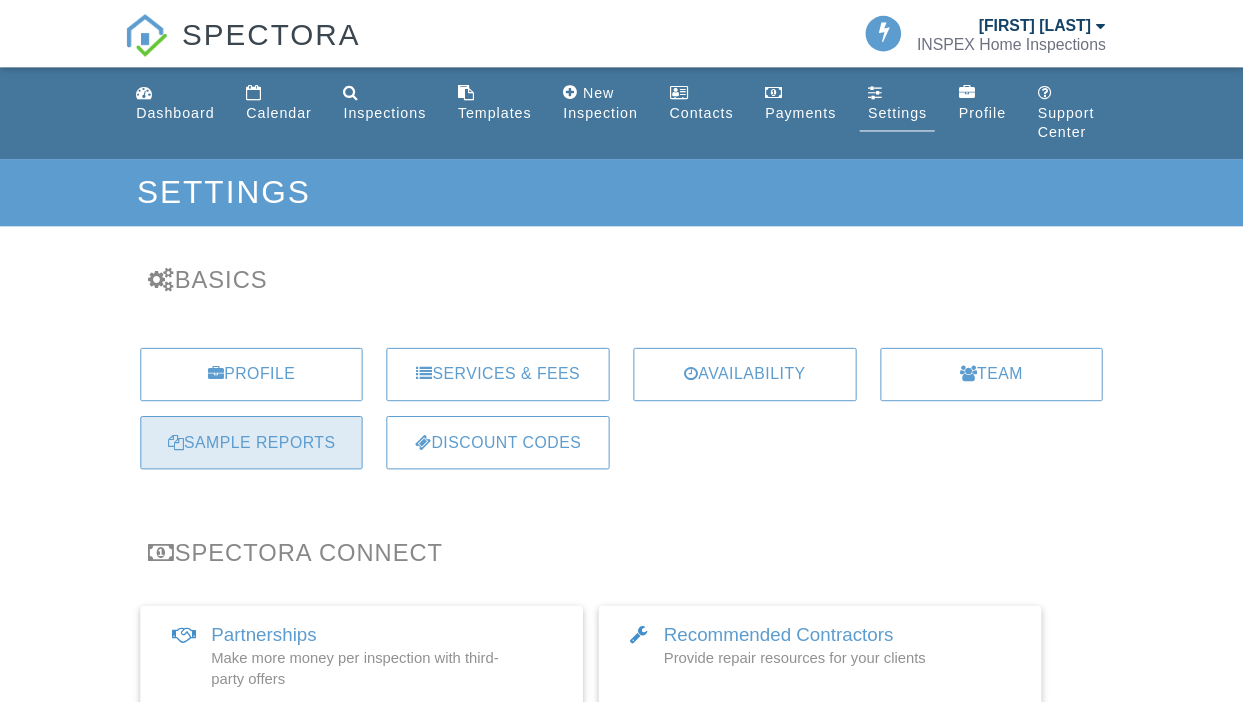 scroll, scrollTop: 0, scrollLeft: 0, axis: both 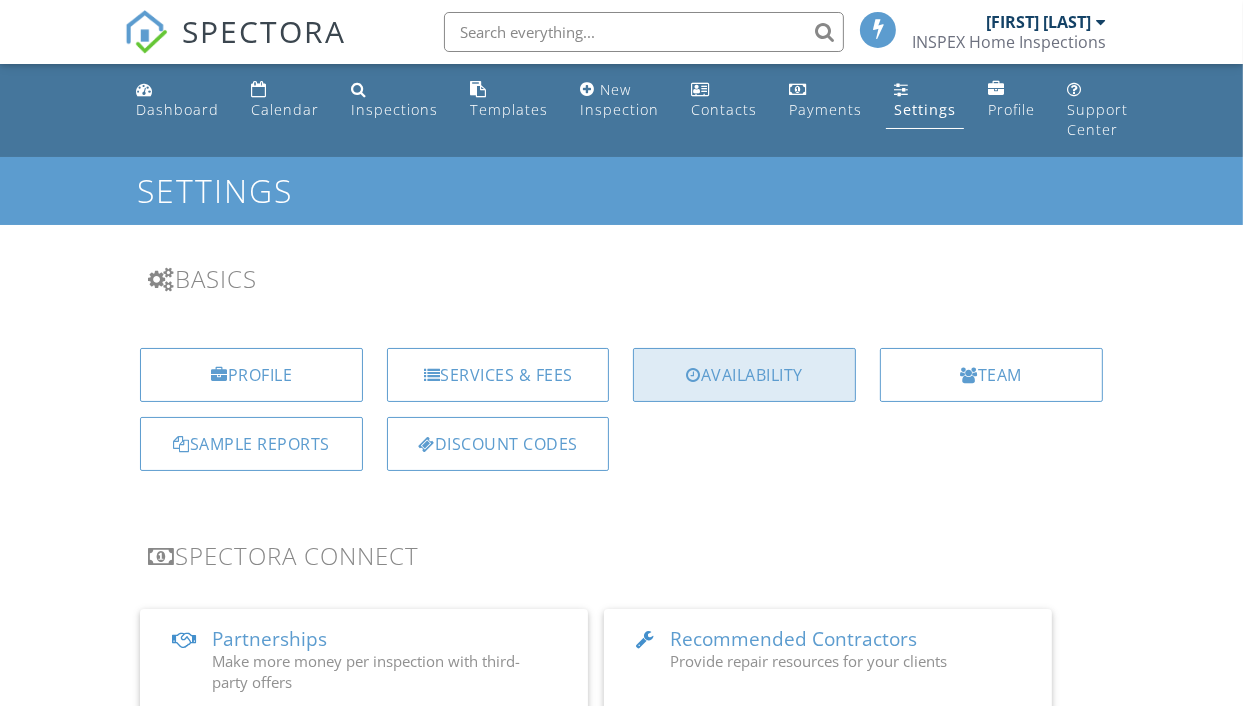 click on "Availability" at bounding box center [744, 375] 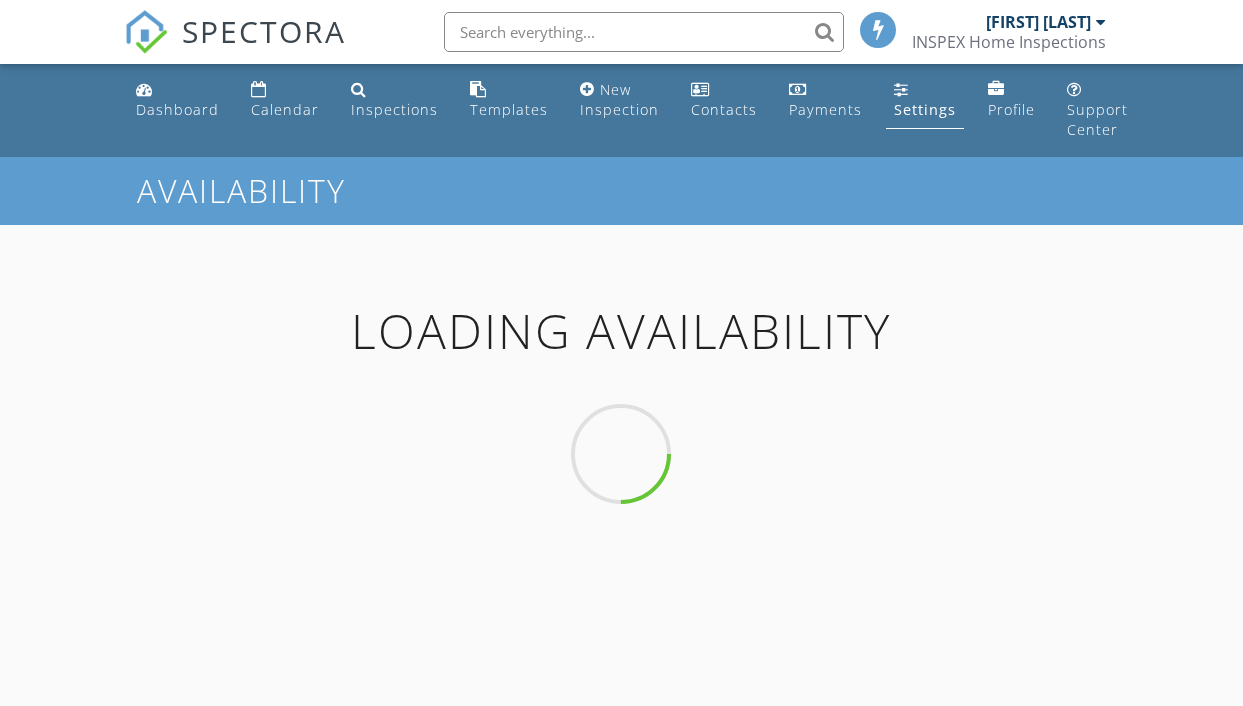 scroll, scrollTop: 0, scrollLeft: 0, axis: both 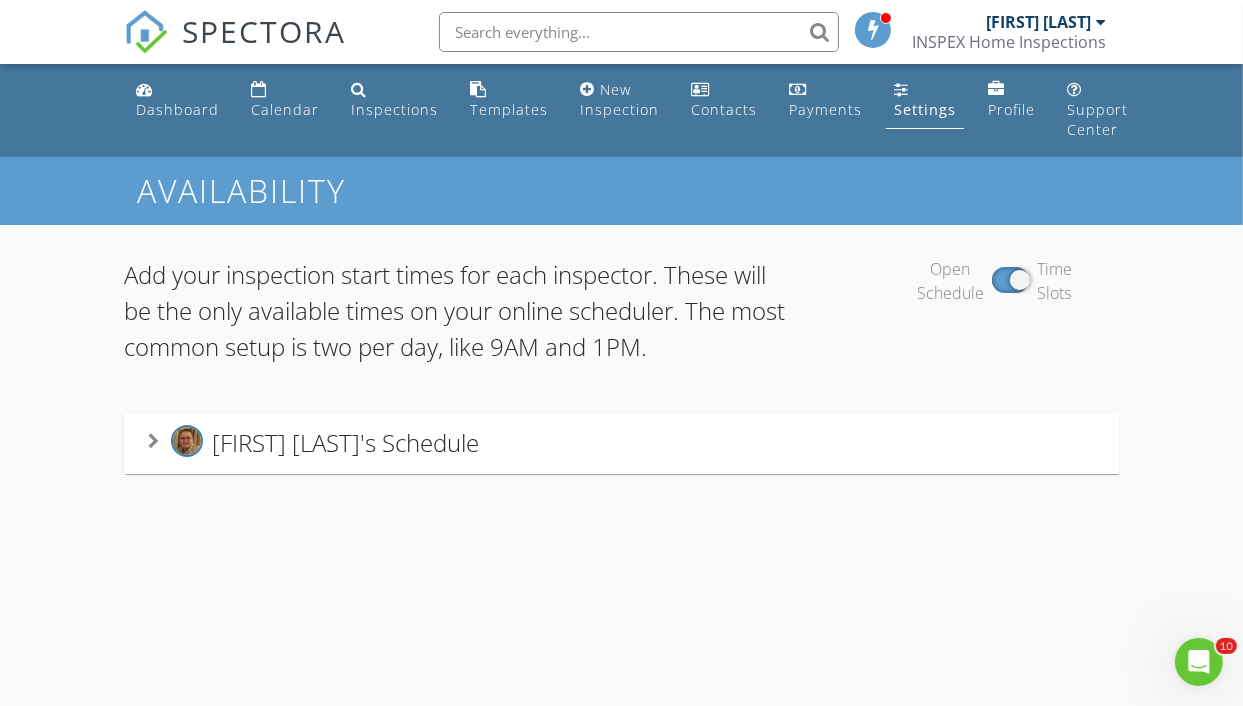 click at bounding box center [153, 441] 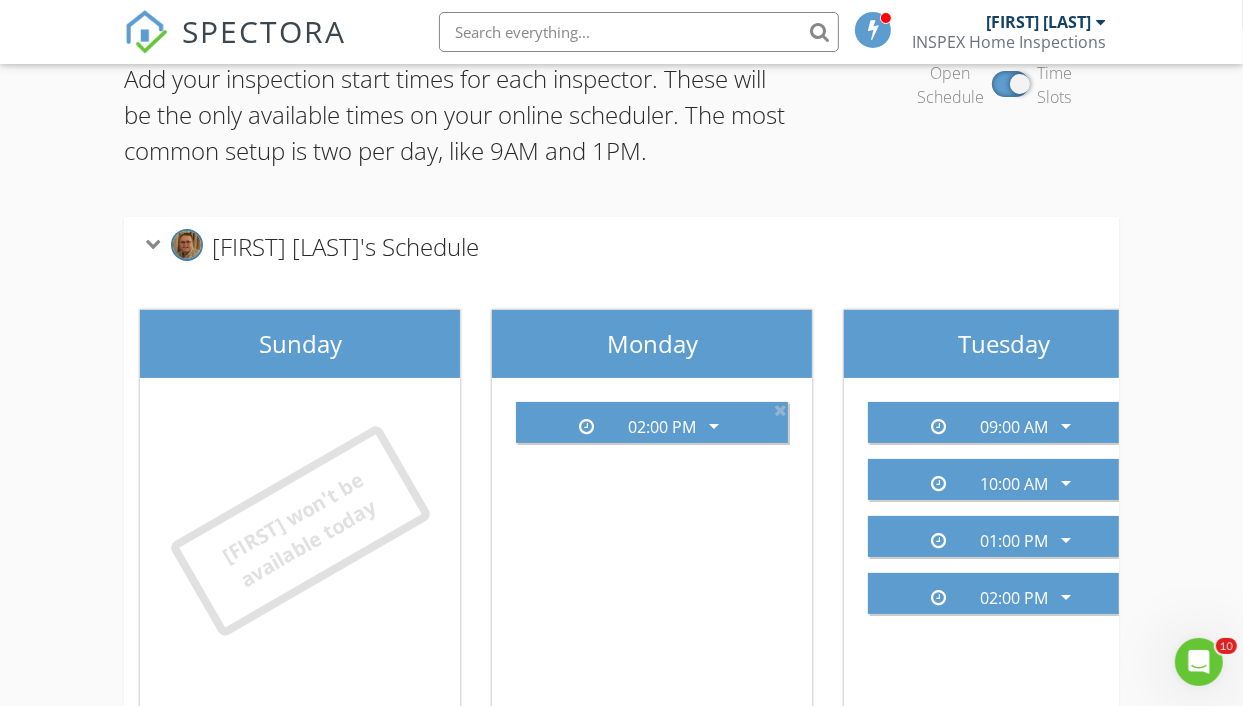 scroll, scrollTop: 200, scrollLeft: 0, axis: vertical 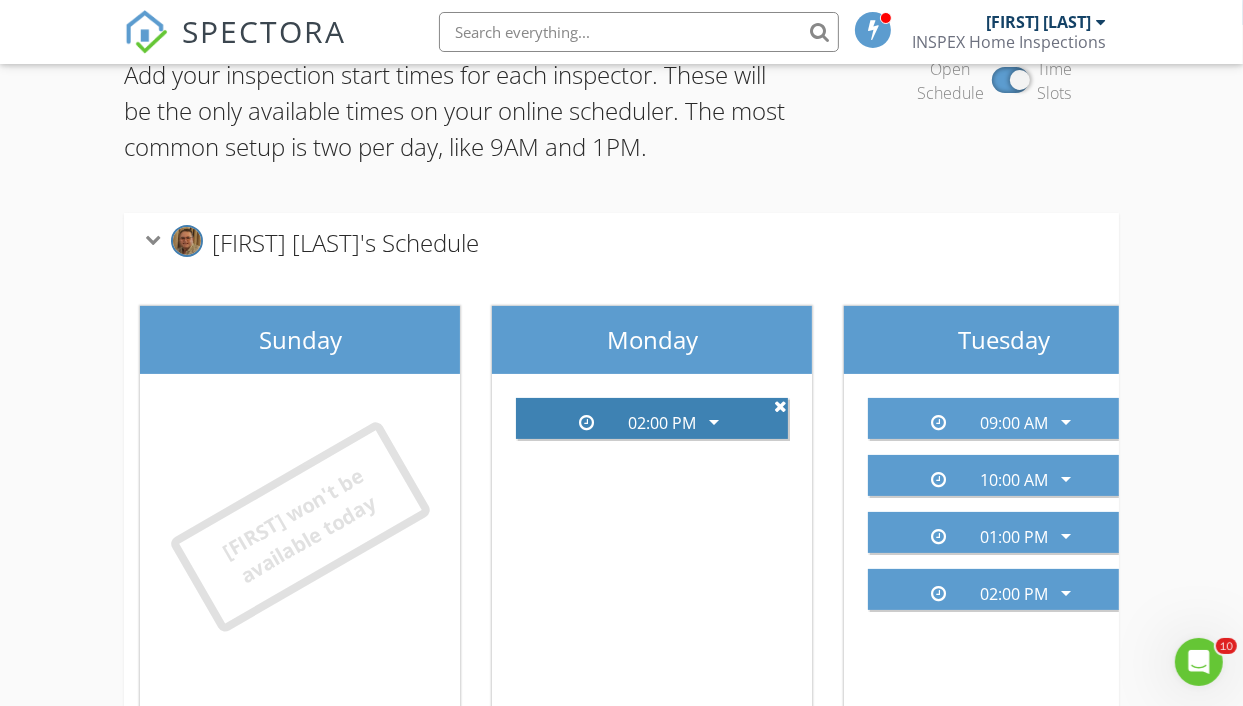 click at bounding box center (780, 406) 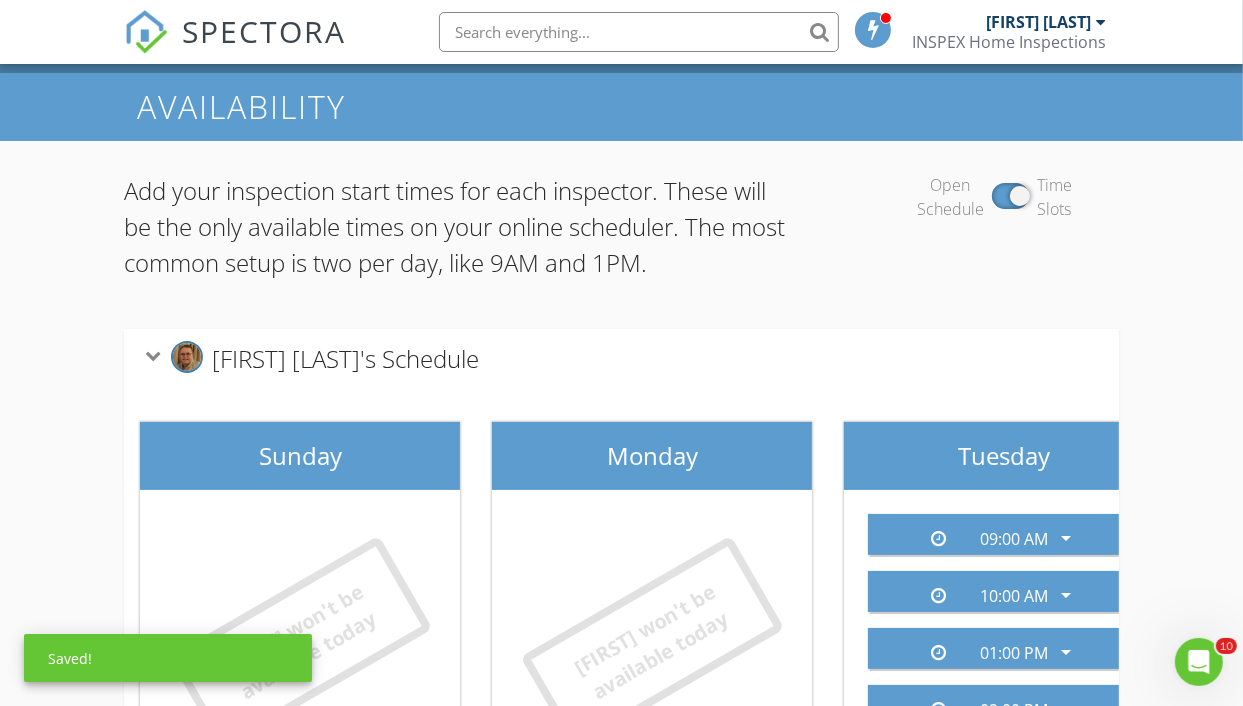 scroll, scrollTop: 0, scrollLeft: 0, axis: both 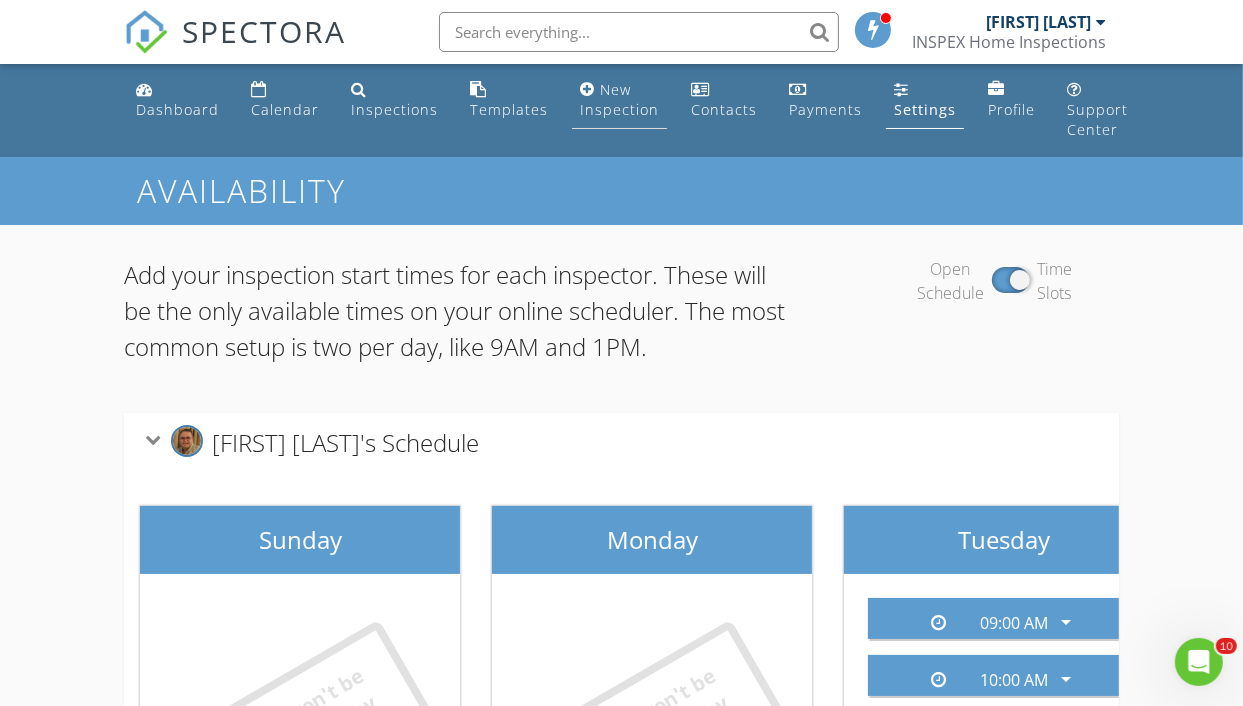 click on "New Inspection" at bounding box center [619, 99] 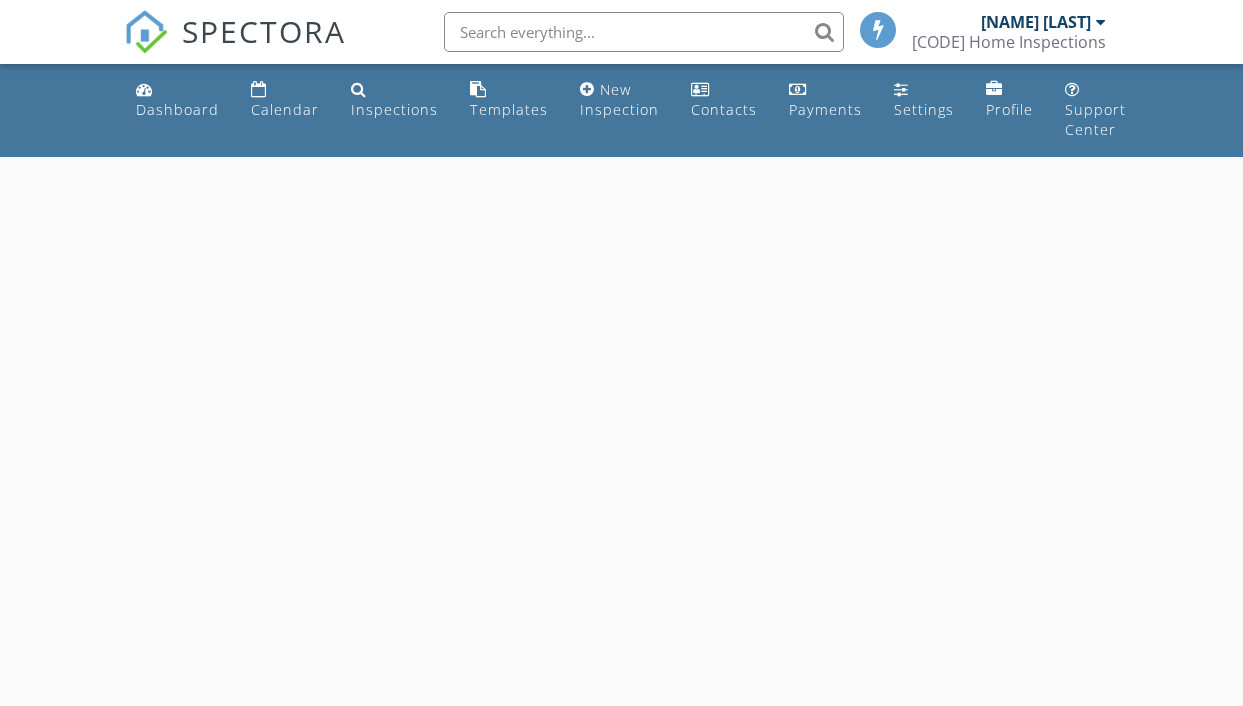 scroll, scrollTop: 0, scrollLeft: 0, axis: both 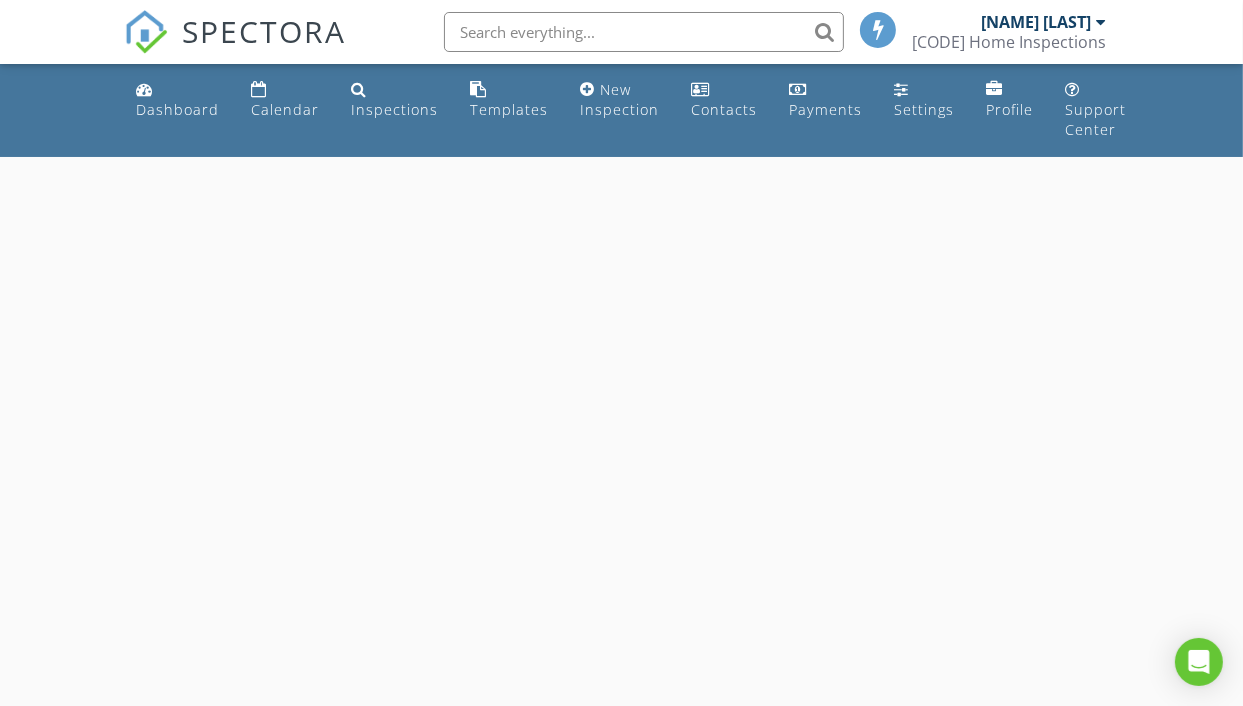 select on "7" 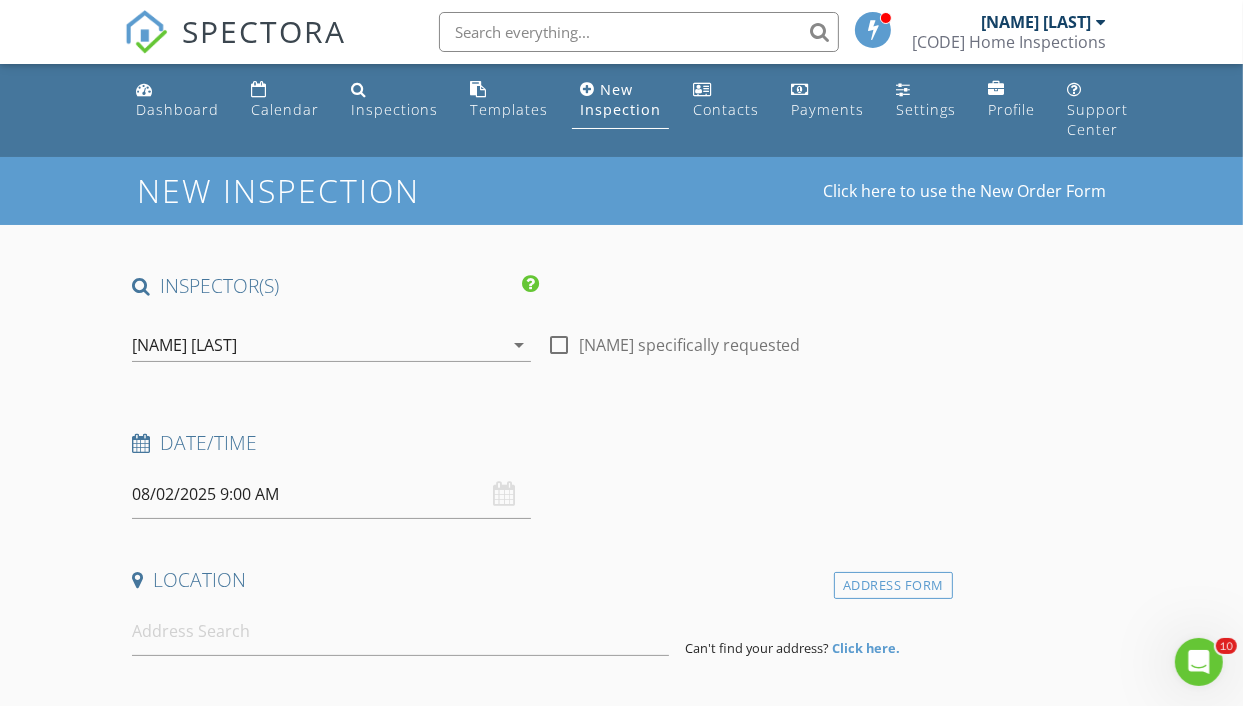 scroll, scrollTop: 0, scrollLeft: 0, axis: both 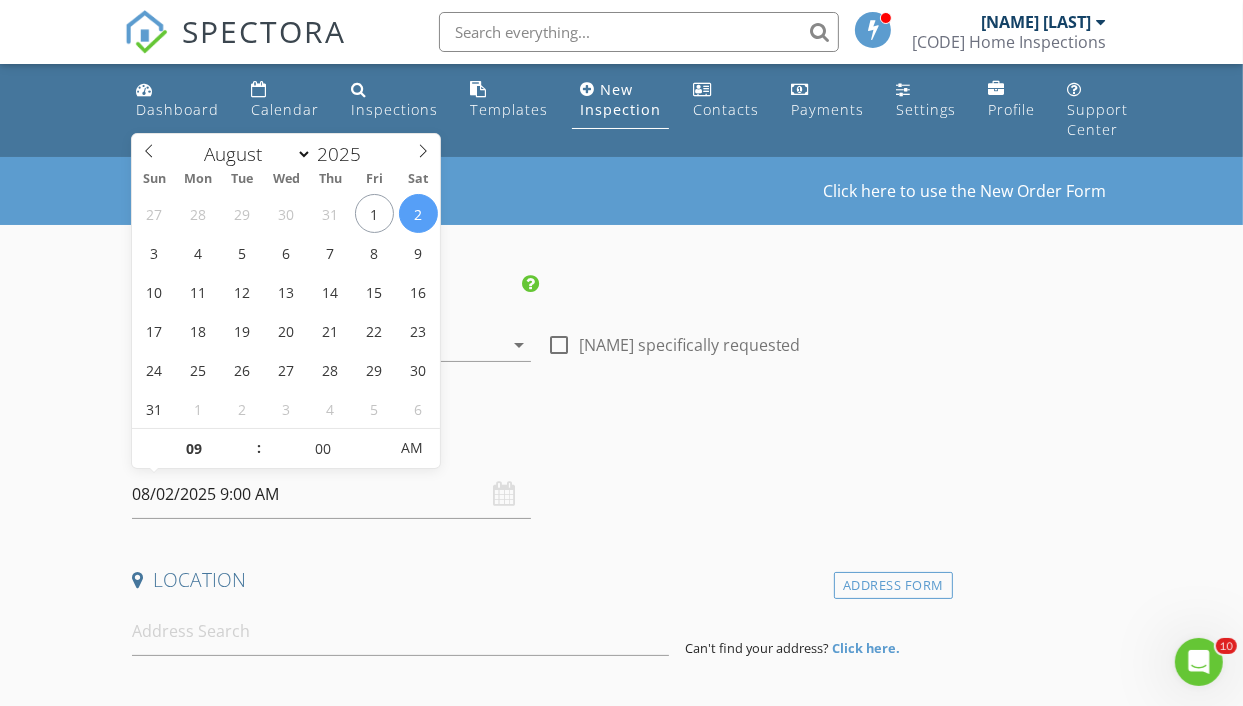 click on "08/02/2025 9:00 AM" at bounding box center (331, 494) 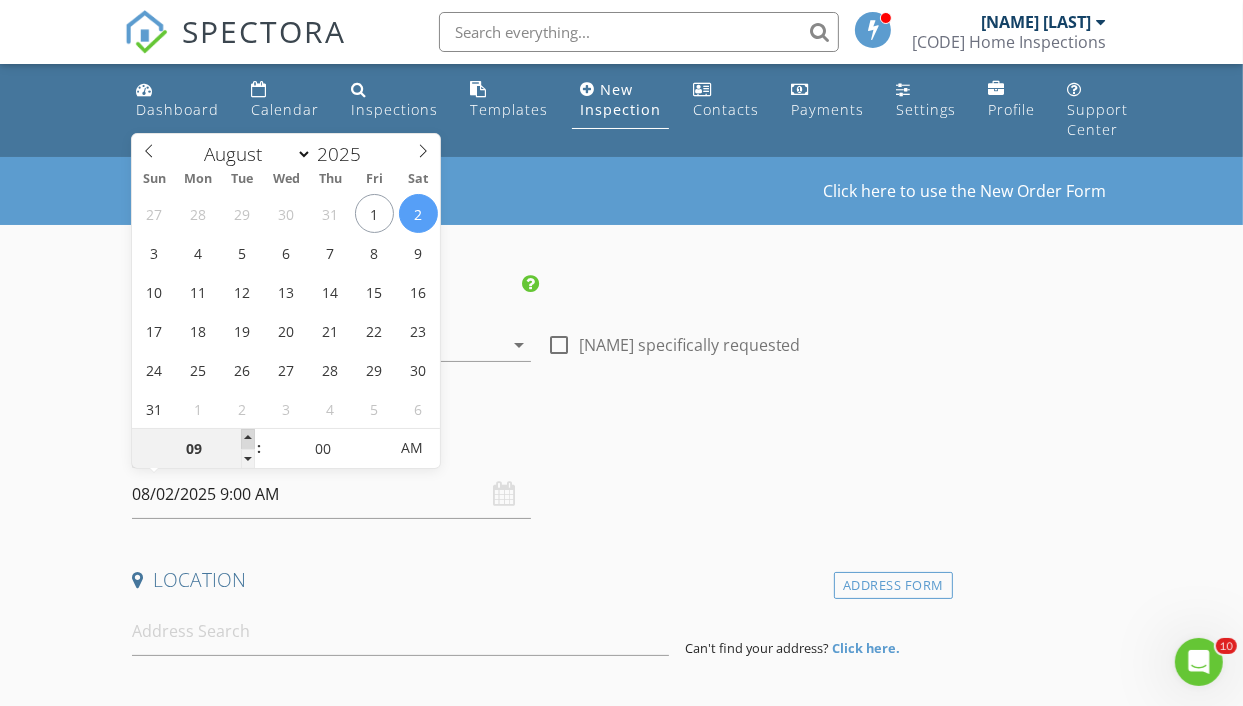 type on "10" 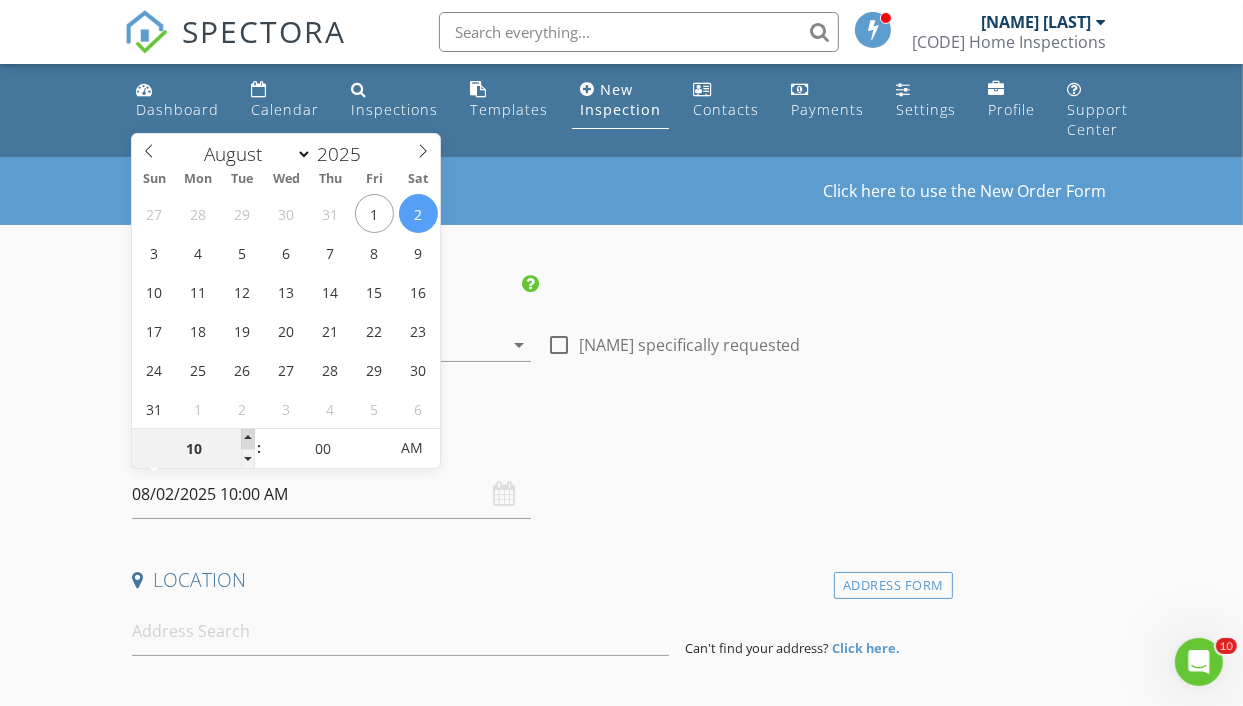 click at bounding box center [248, 439] 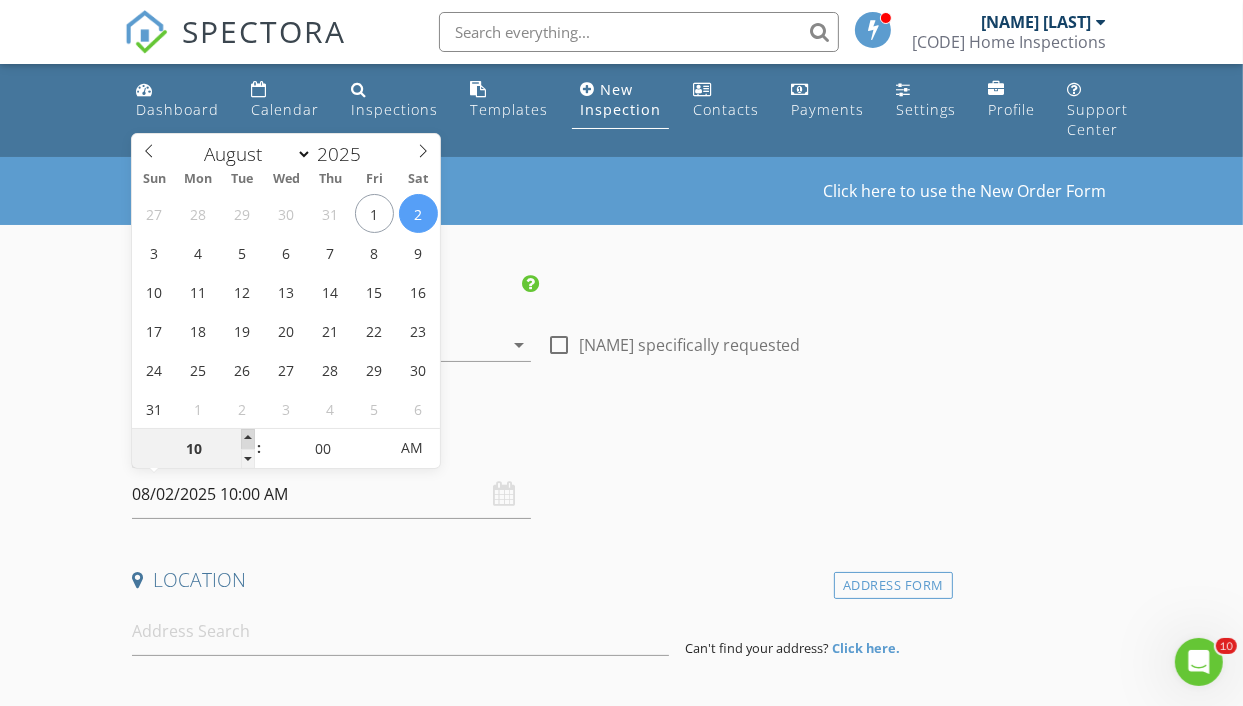 type on "11" 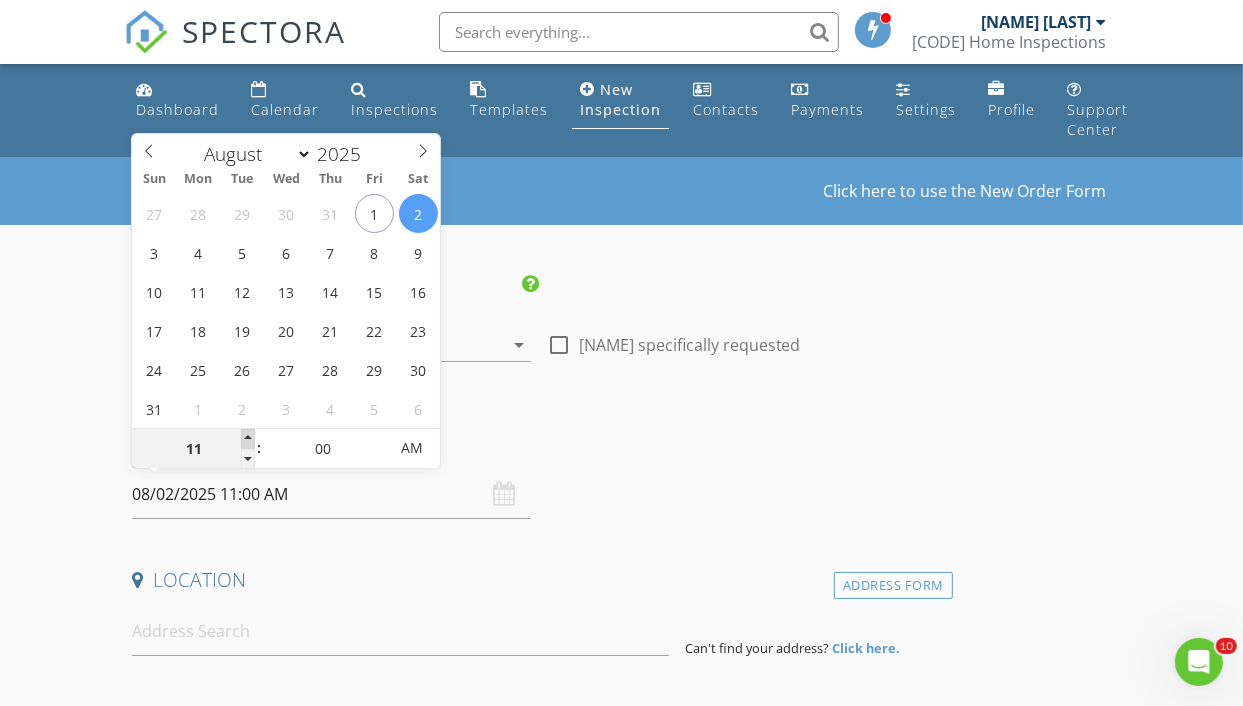 click at bounding box center (248, 439) 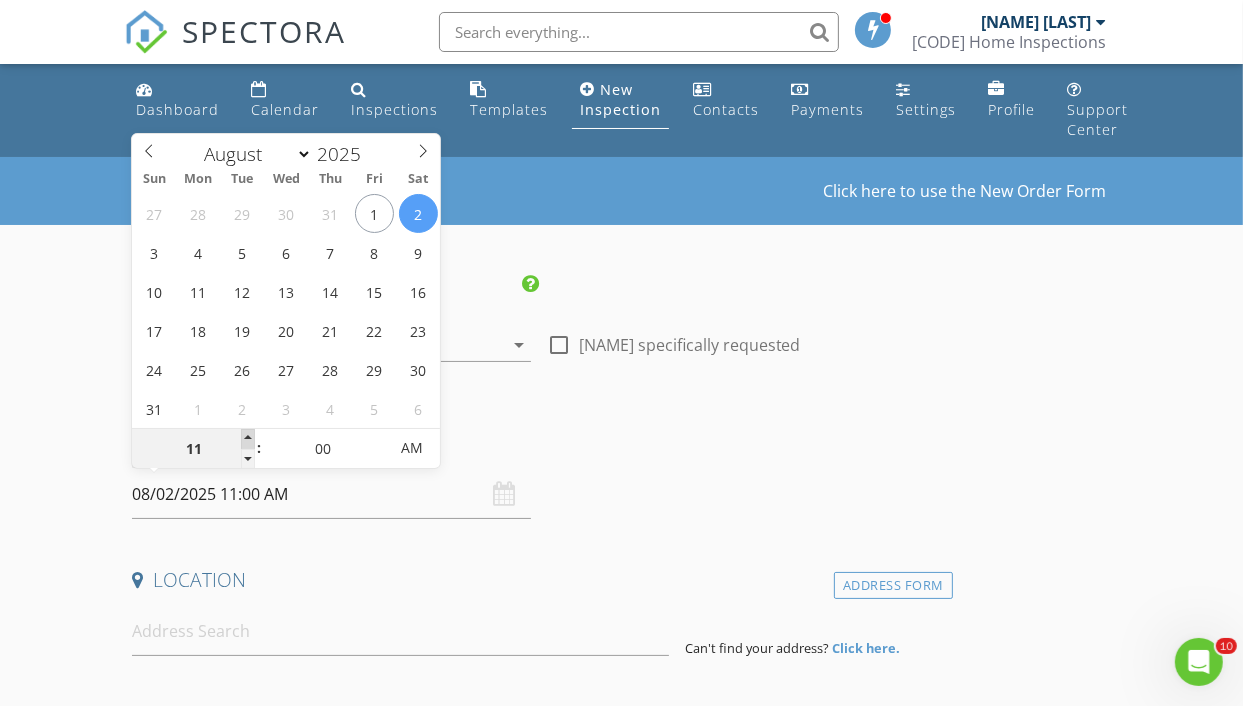 type on "12" 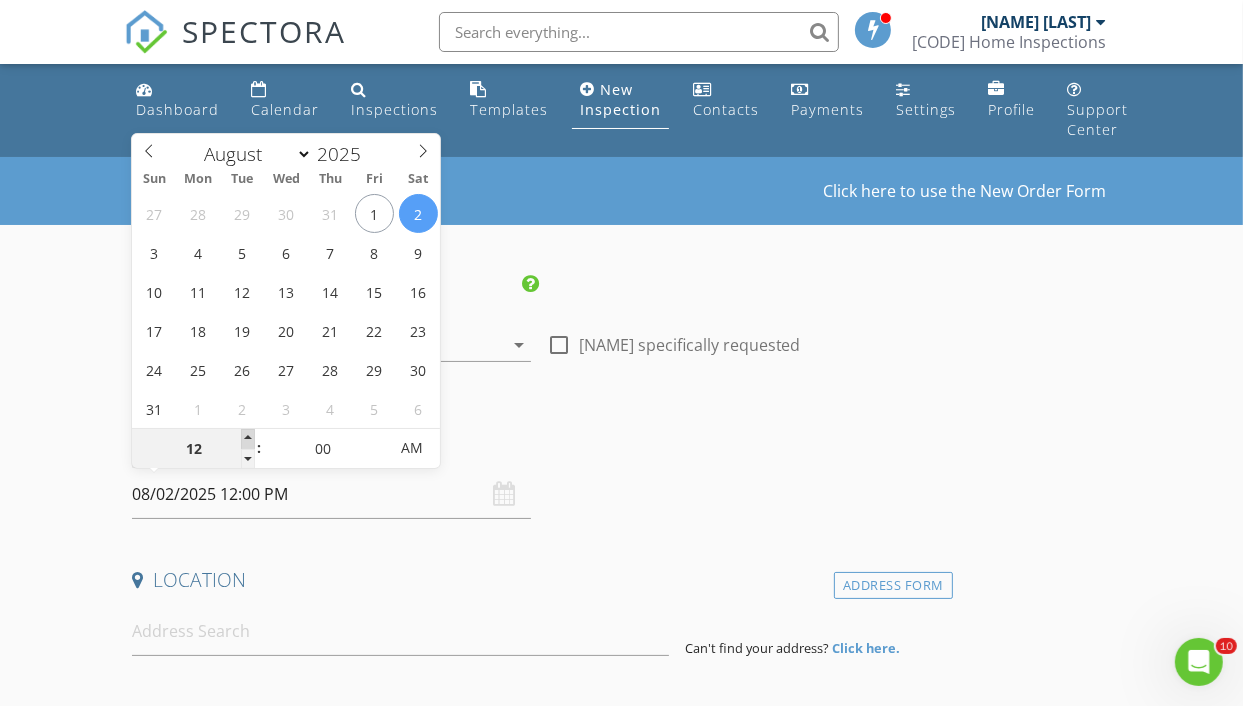 click at bounding box center [248, 439] 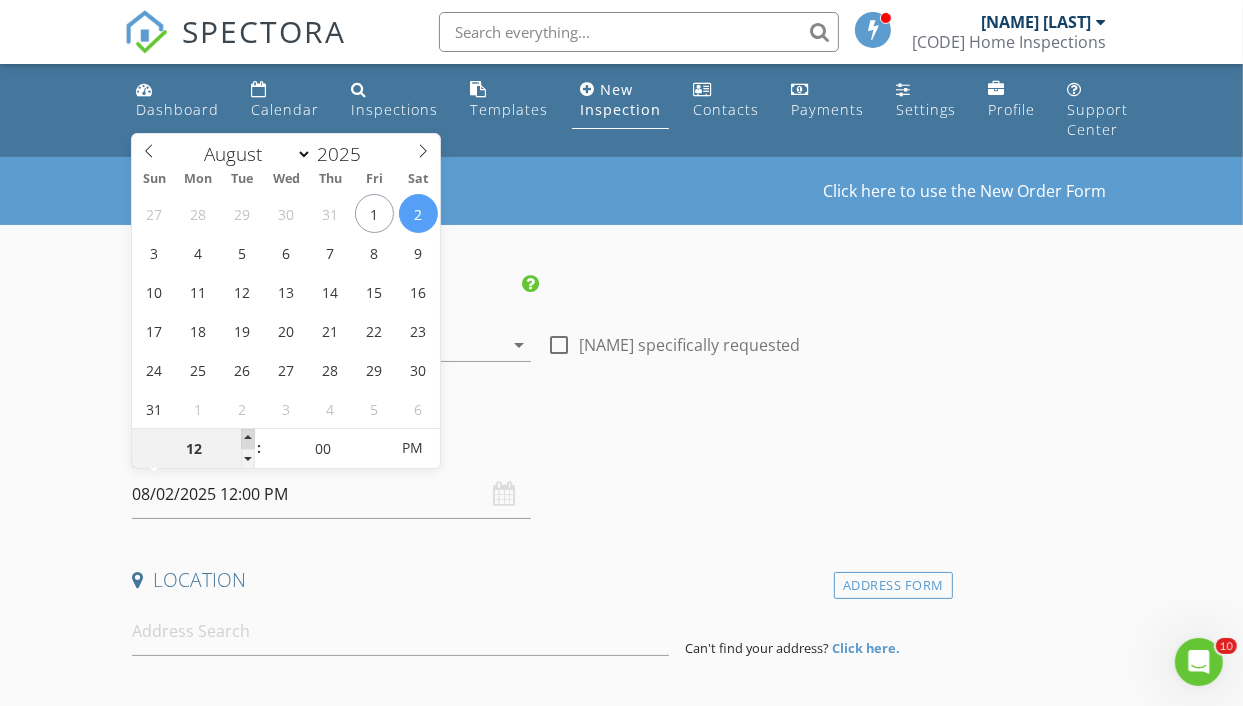 type on "01" 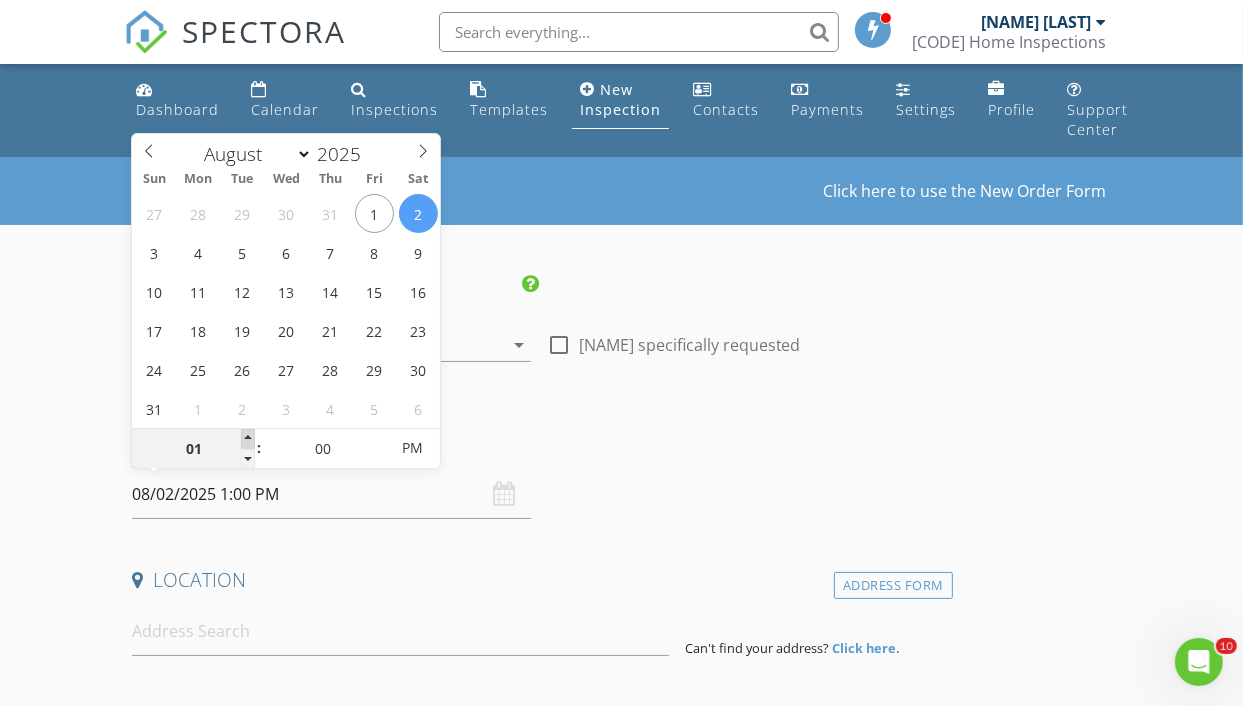 click at bounding box center [248, 439] 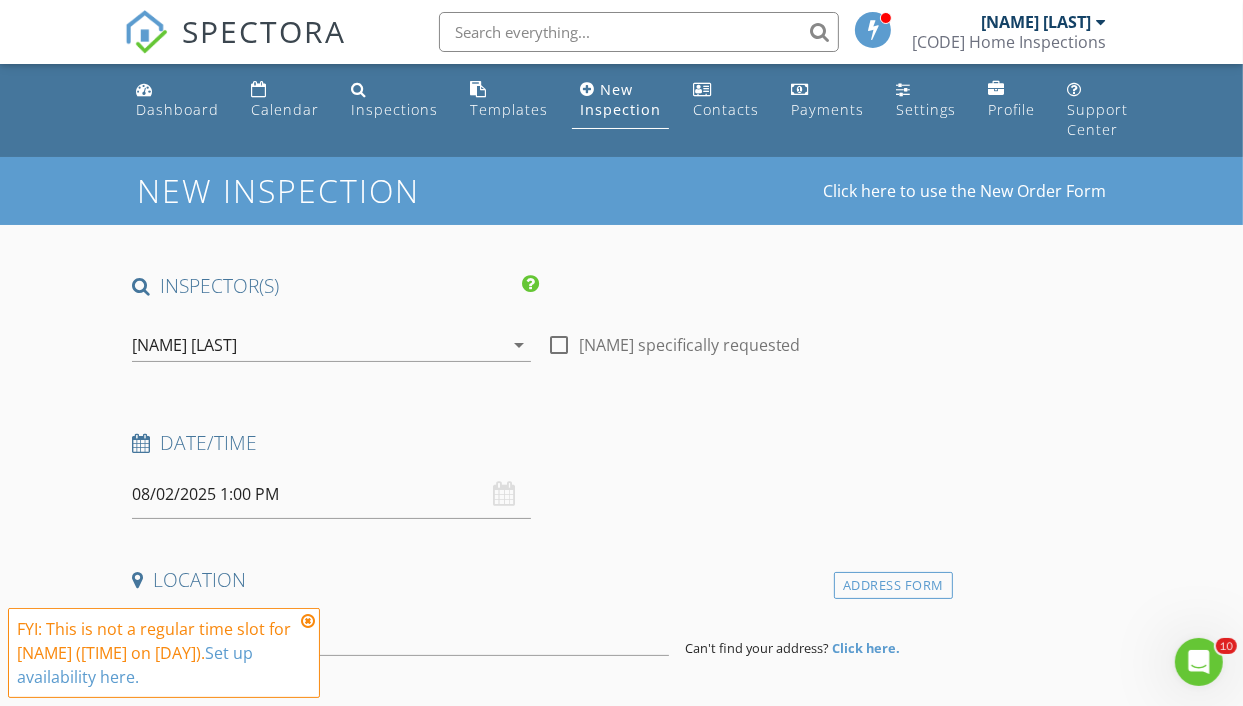 click at bounding box center [308, 621] 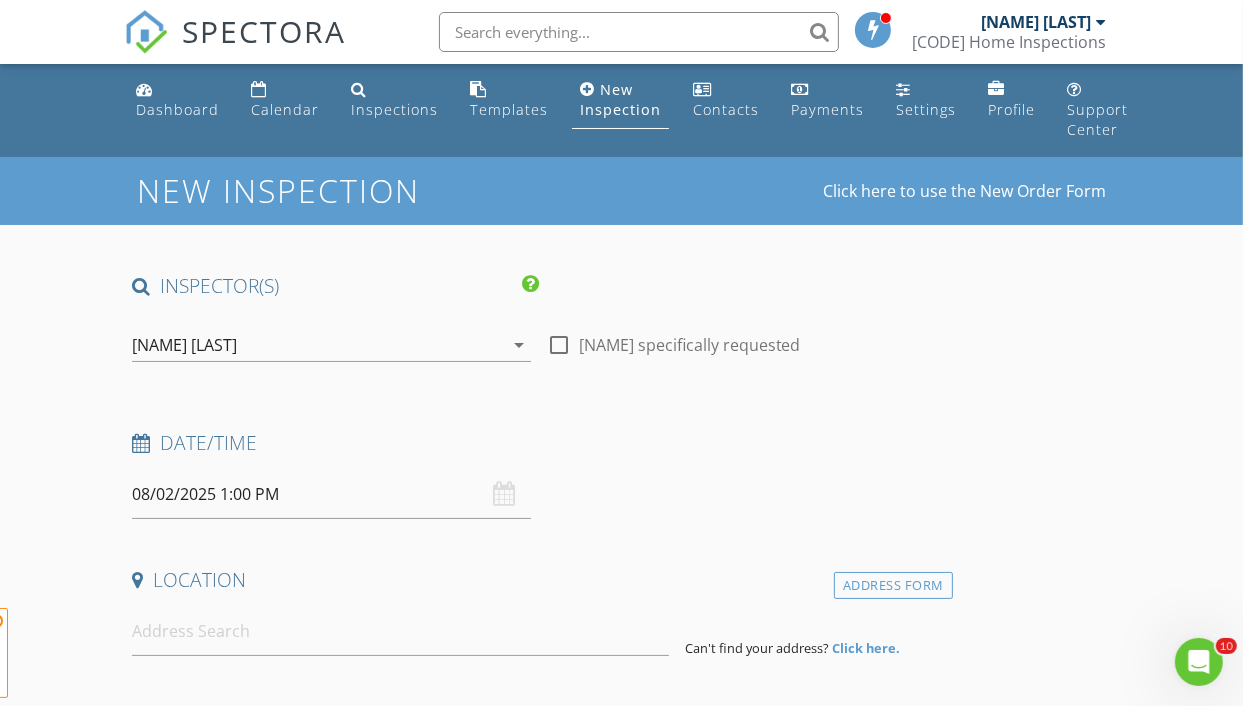 click on "New Inspection
Click here to use the New Order Form
INSPECTOR(S)
check_box   Michael O'Connor   PRIMARY   Michael O'Connor arrow_drop_down   check_box_outline_blank Michael O'Connor specifically requested
Date/Time
08/02/2025 1:00 PM
Location
Address Form       Can't find your address?   Click here.
client
check_box Enable Client CC email for this inspection   Client Search     check_box_outline_blank Client is a Company/Organization     First Name   Last Name   Email   CC Email   Phone   Address   City   State   Zip       Notes   Private Notes
ADD ADDITIONAL client
SERVICES
check_box_outline_blank   Home Inspection   check_box_outline_blank   Home Re-Inspection   check_box_outline_blank   Tenant Move-out Inspection   check_box_outline_blank       Pool     Spa" at bounding box center [621, 1767] 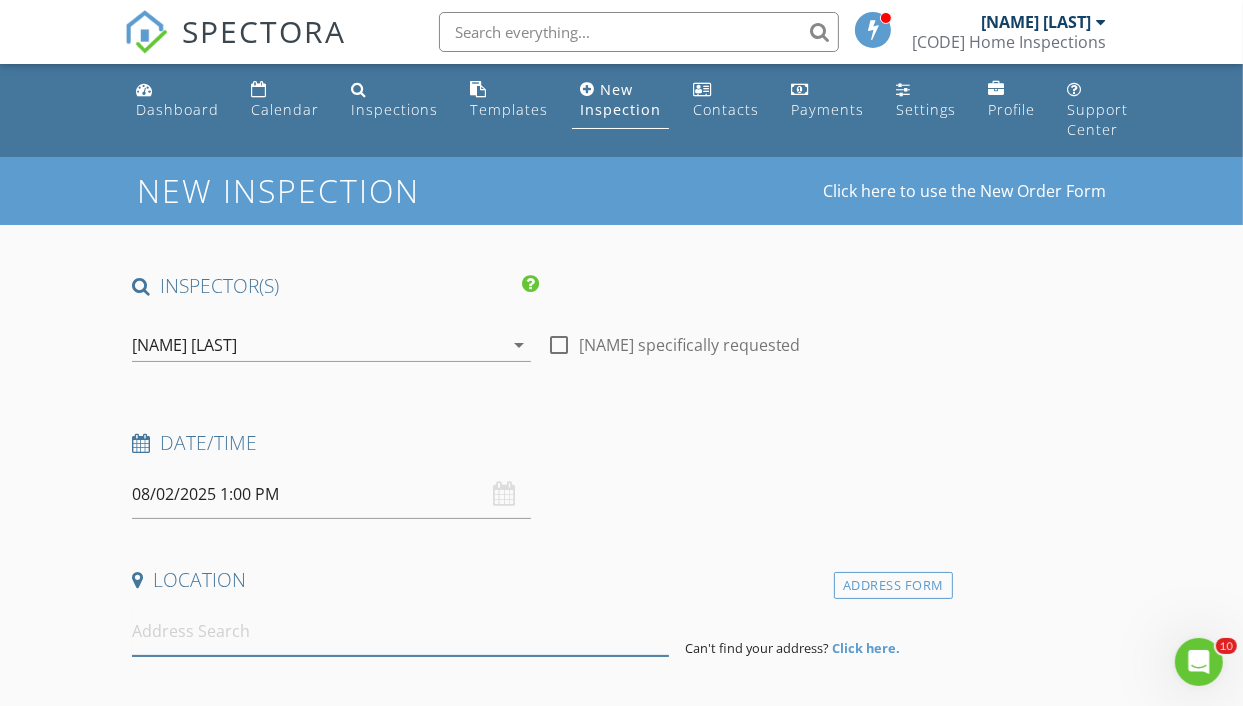 click at bounding box center [400, 631] 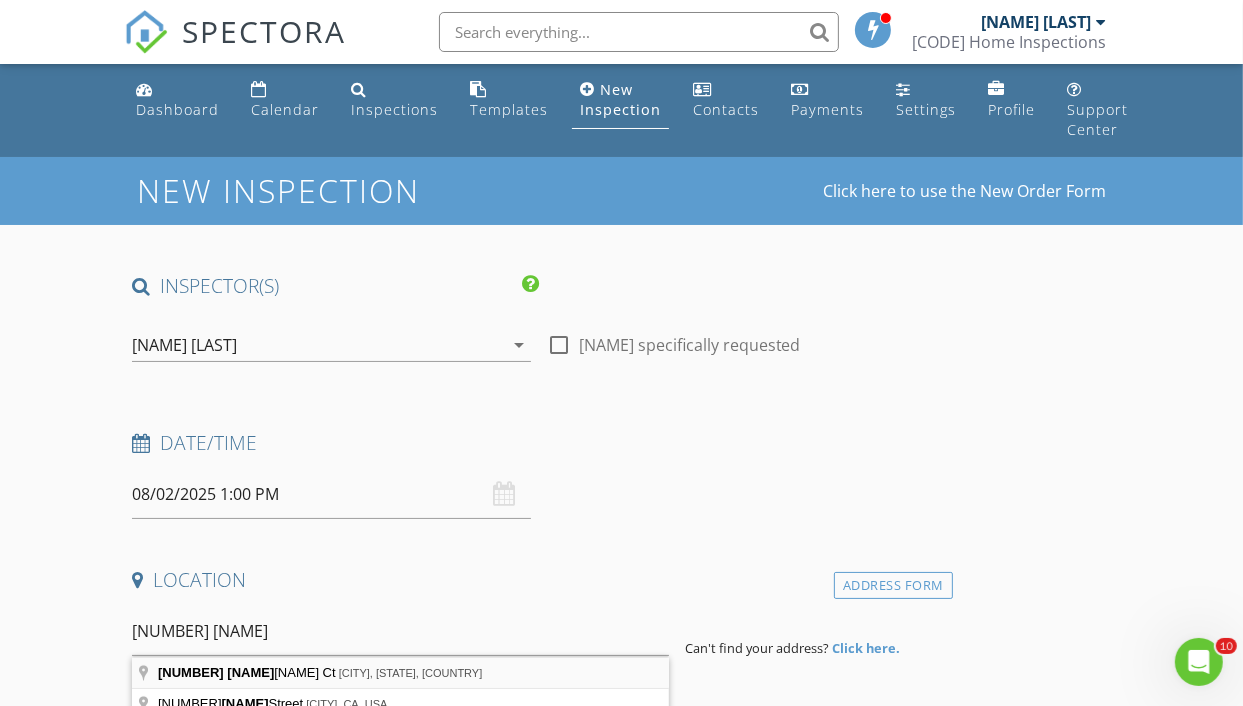 type on "5671 Camilla Cellars Ct, Las Vegas, NV, USA" 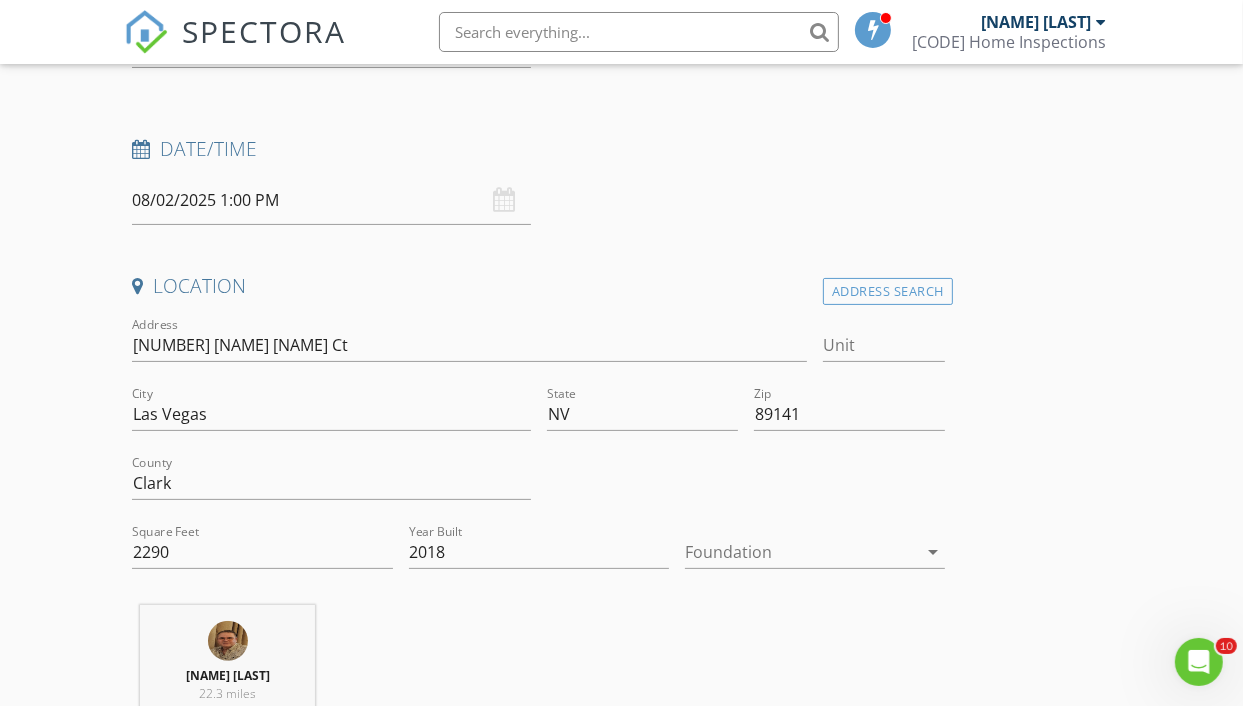 scroll, scrollTop: 300, scrollLeft: 0, axis: vertical 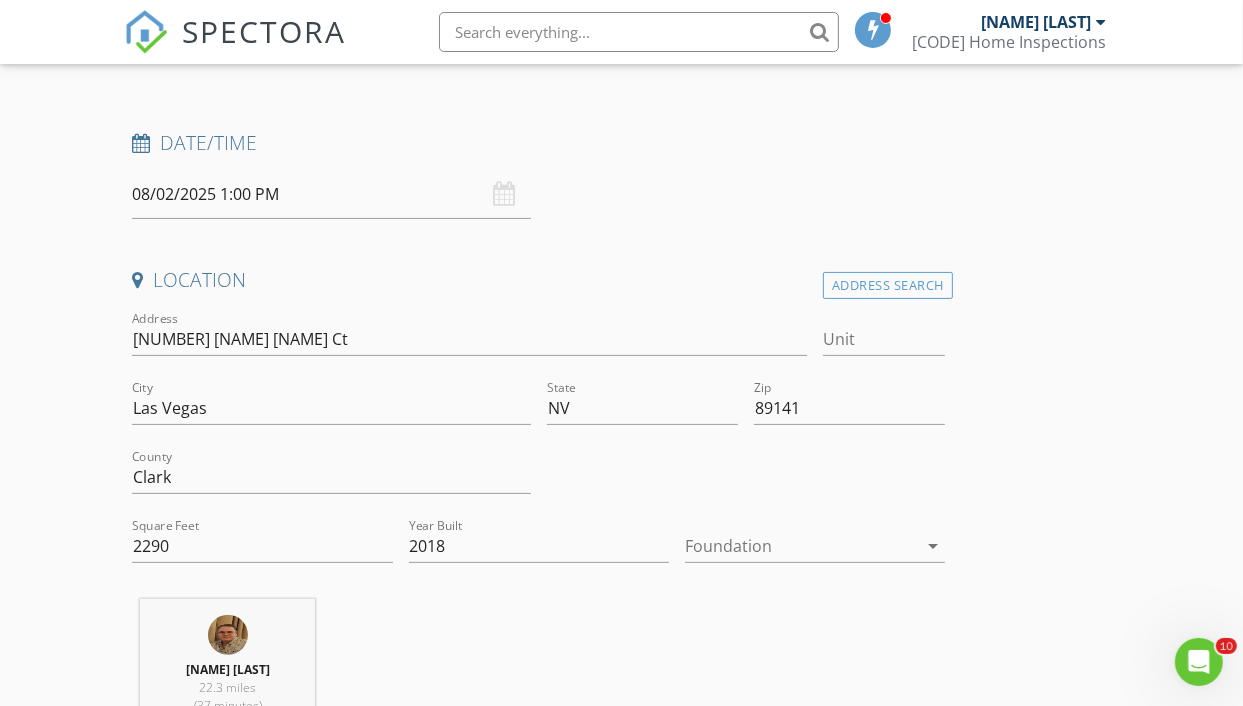 click at bounding box center (801, 546) 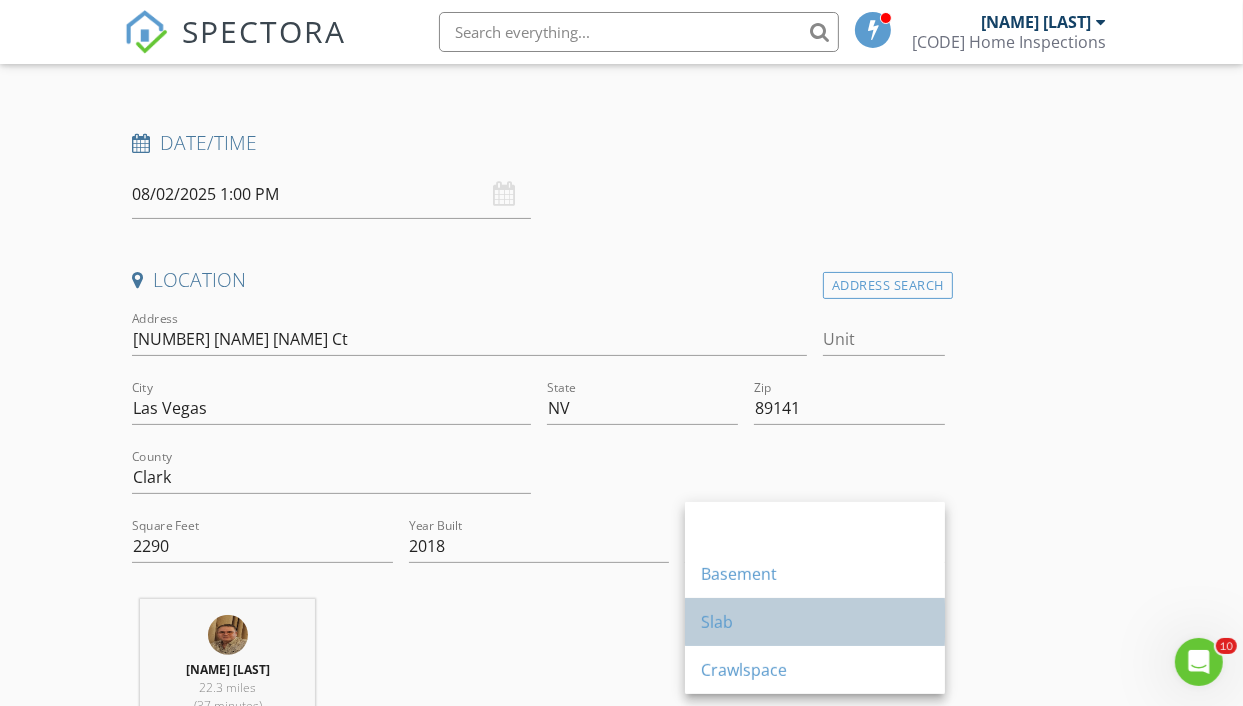 click on "Slab" at bounding box center [815, 622] 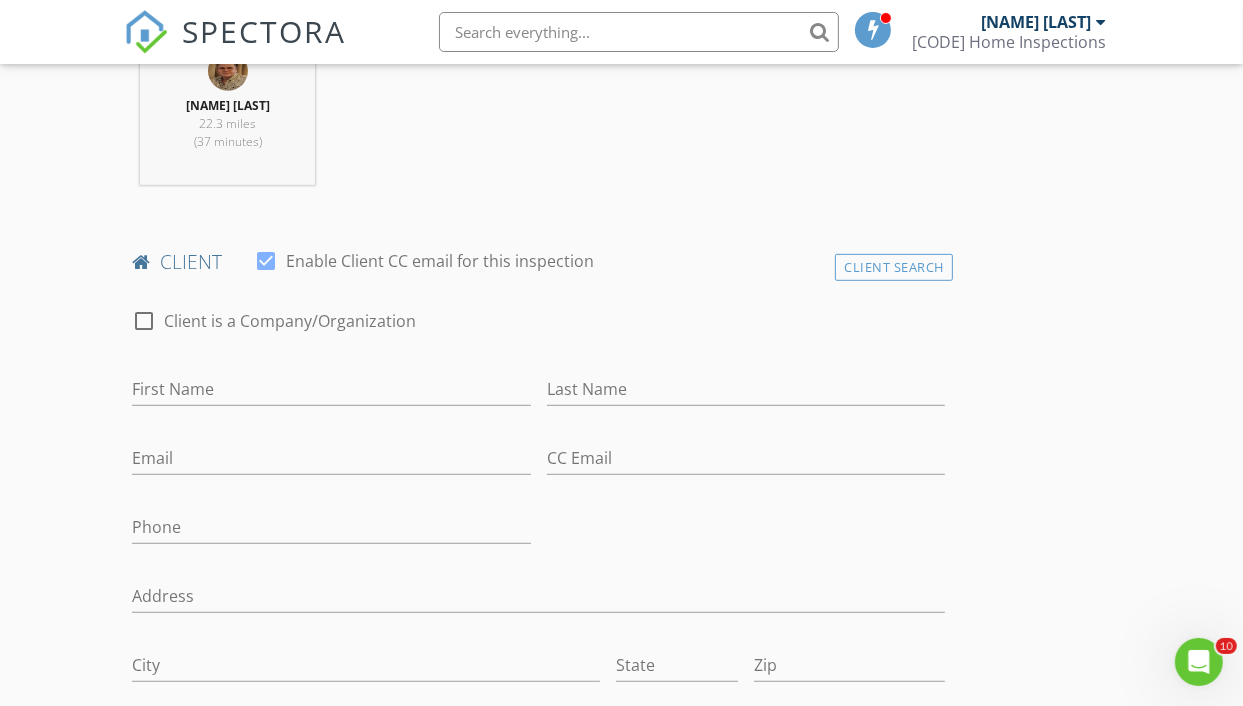scroll, scrollTop: 900, scrollLeft: 0, axis: vertical 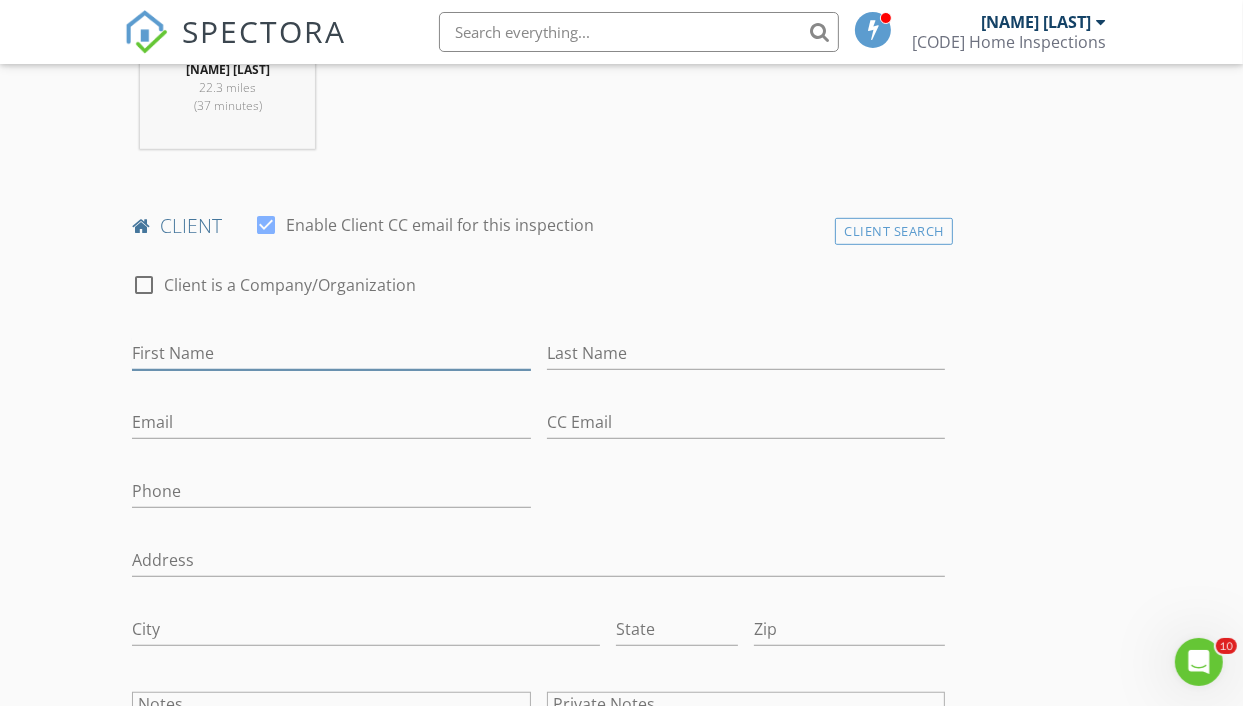 click on "First Name" at bounding box center [331, 353] 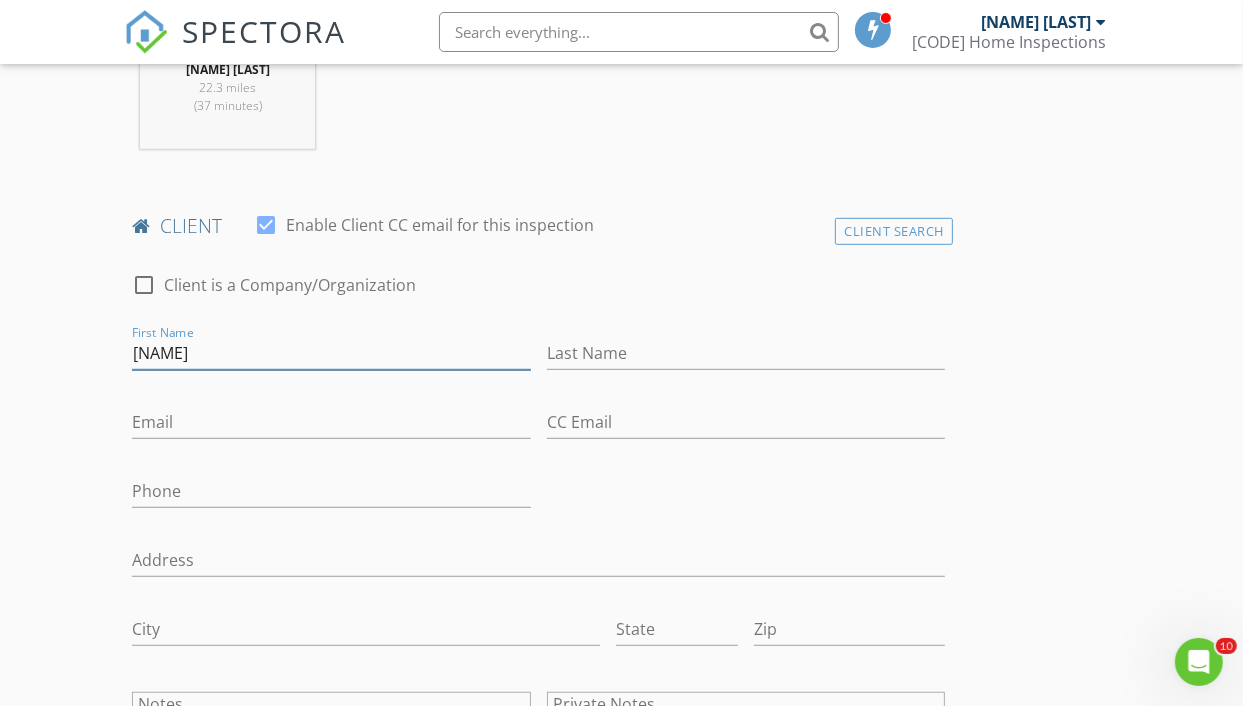 type on "[FIRST]" 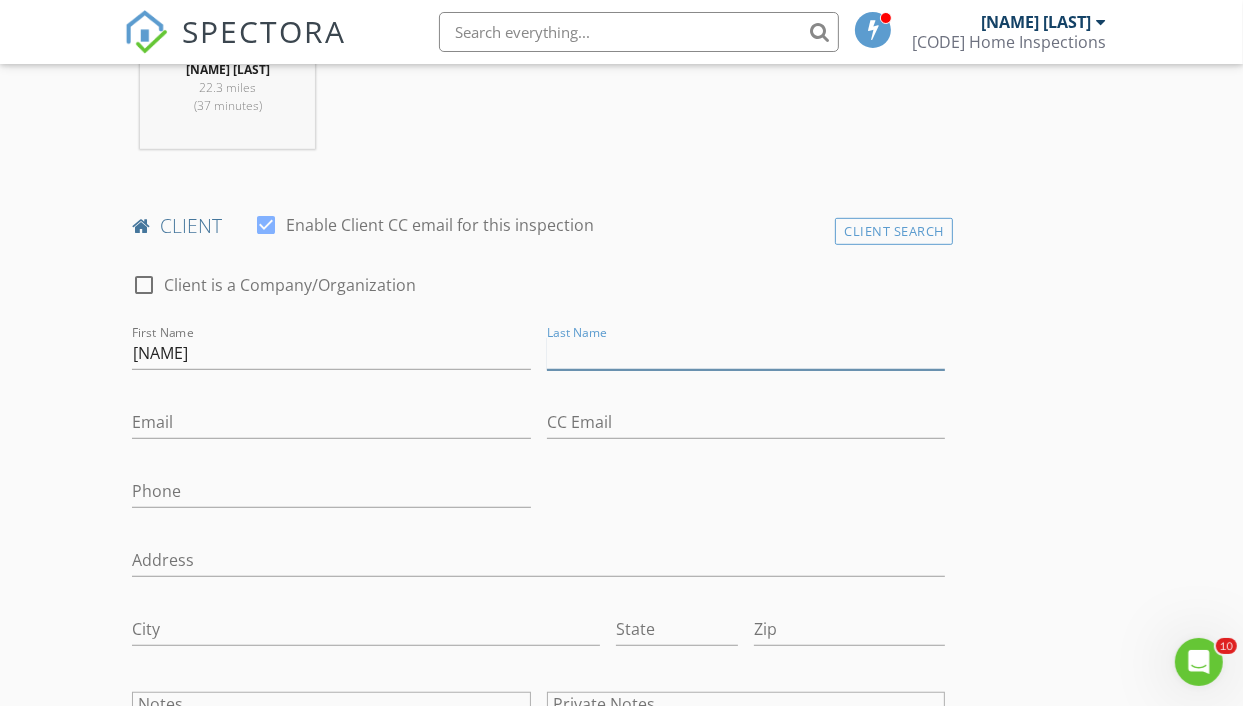 click on "Last Name" at bounding box center [746, 353] 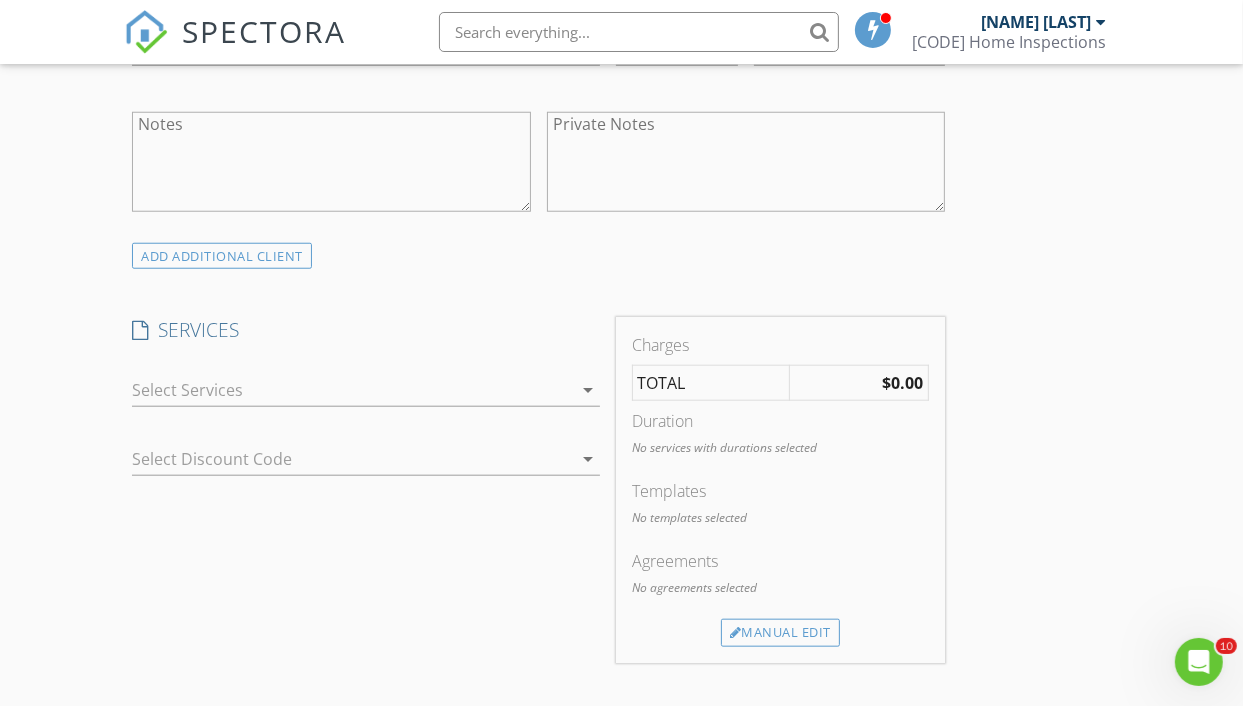 scroll, scrollTop: 1500, scrollLeft: 0, axis: vertical 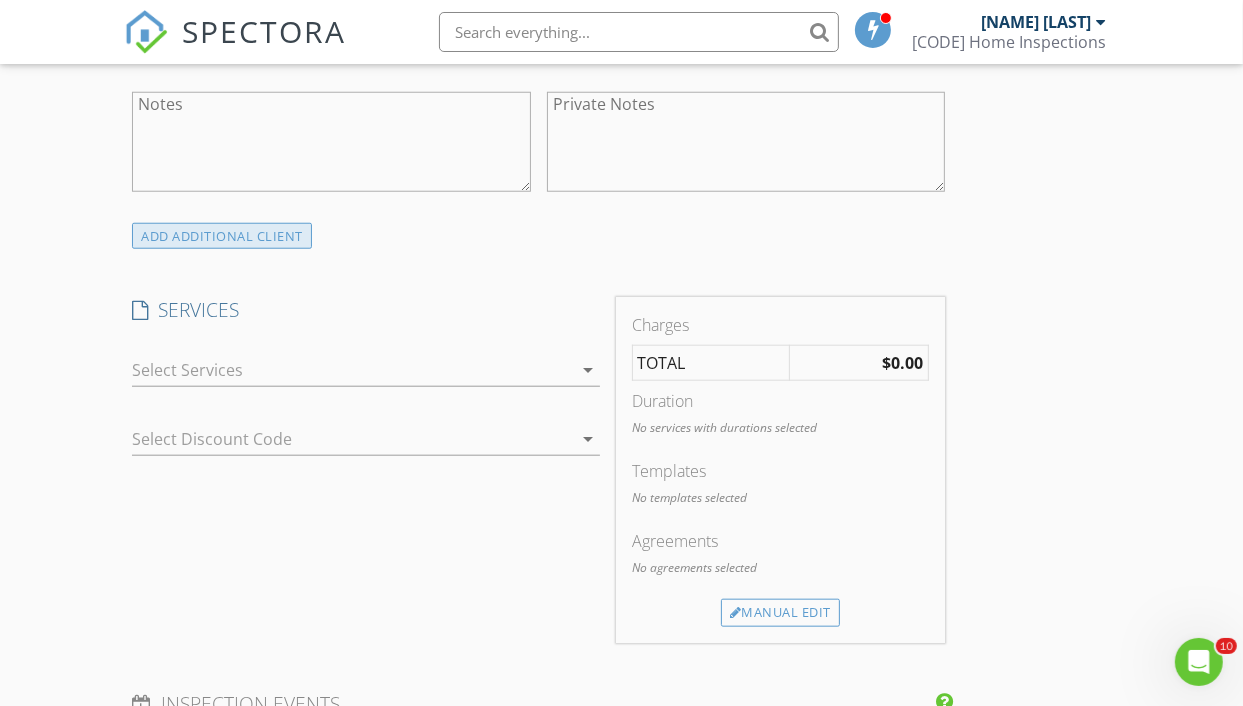 type on "Fox" 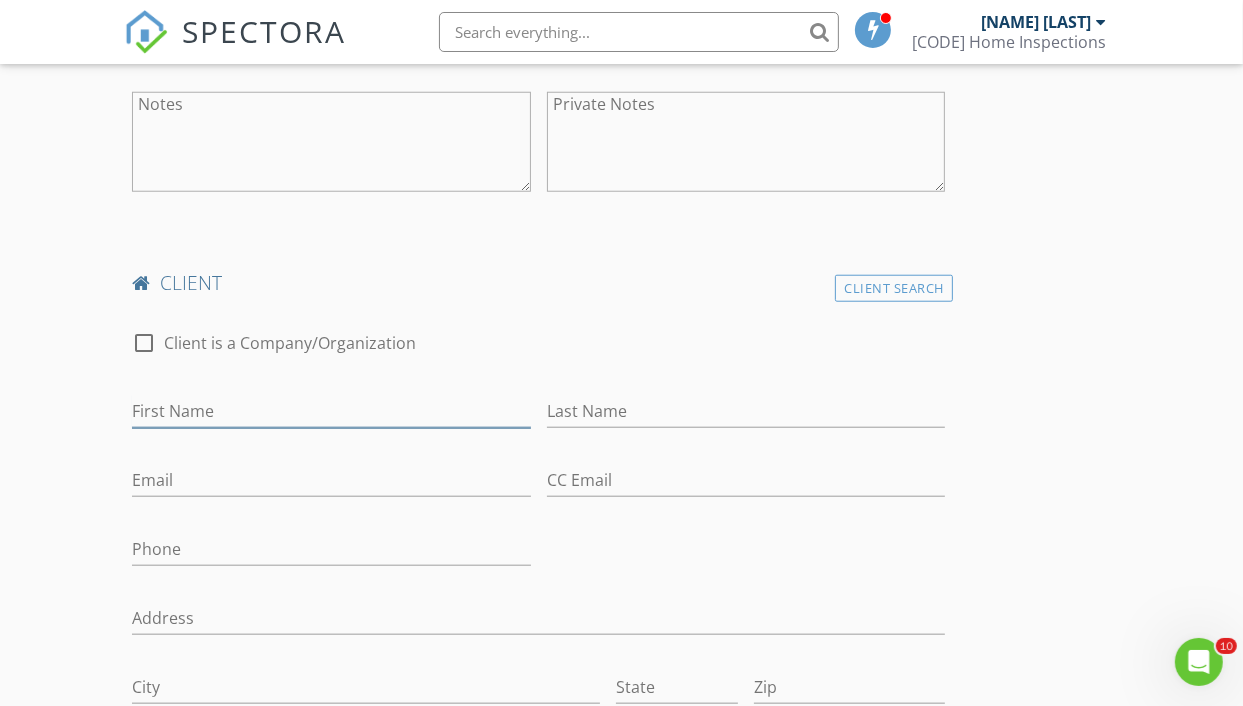 click on "First Name" at bounding box center (331, 411) 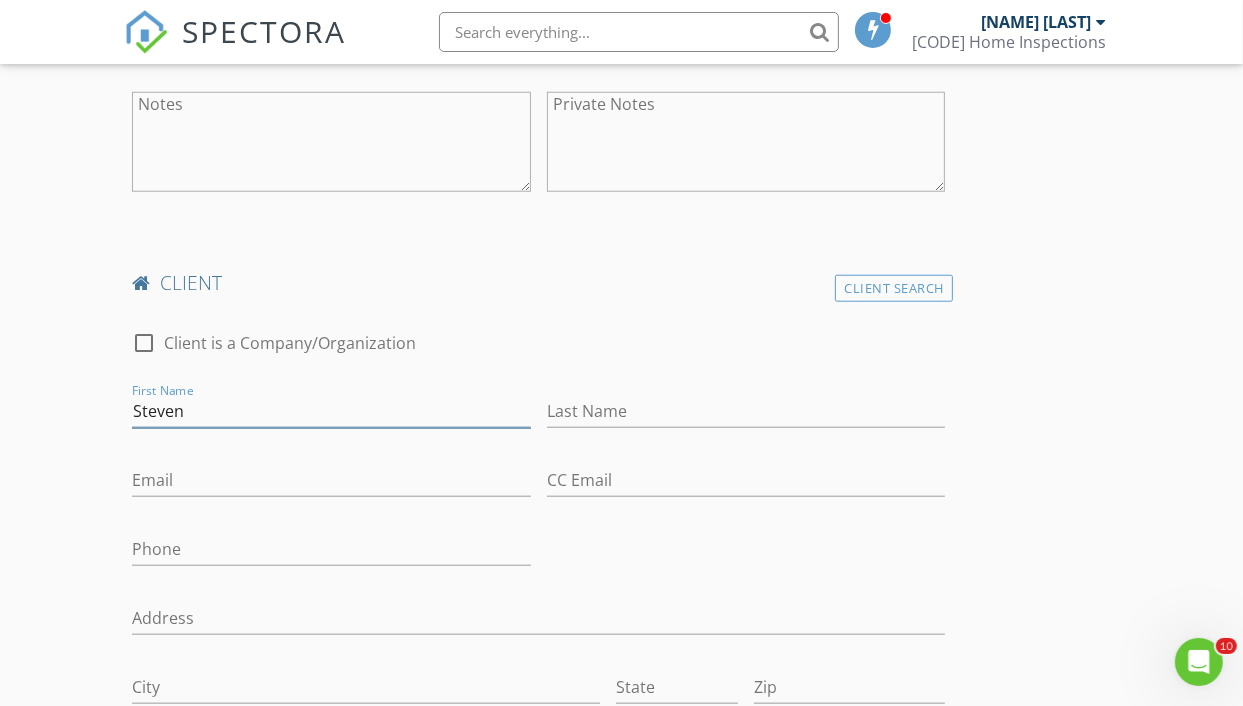 type on "Steven" 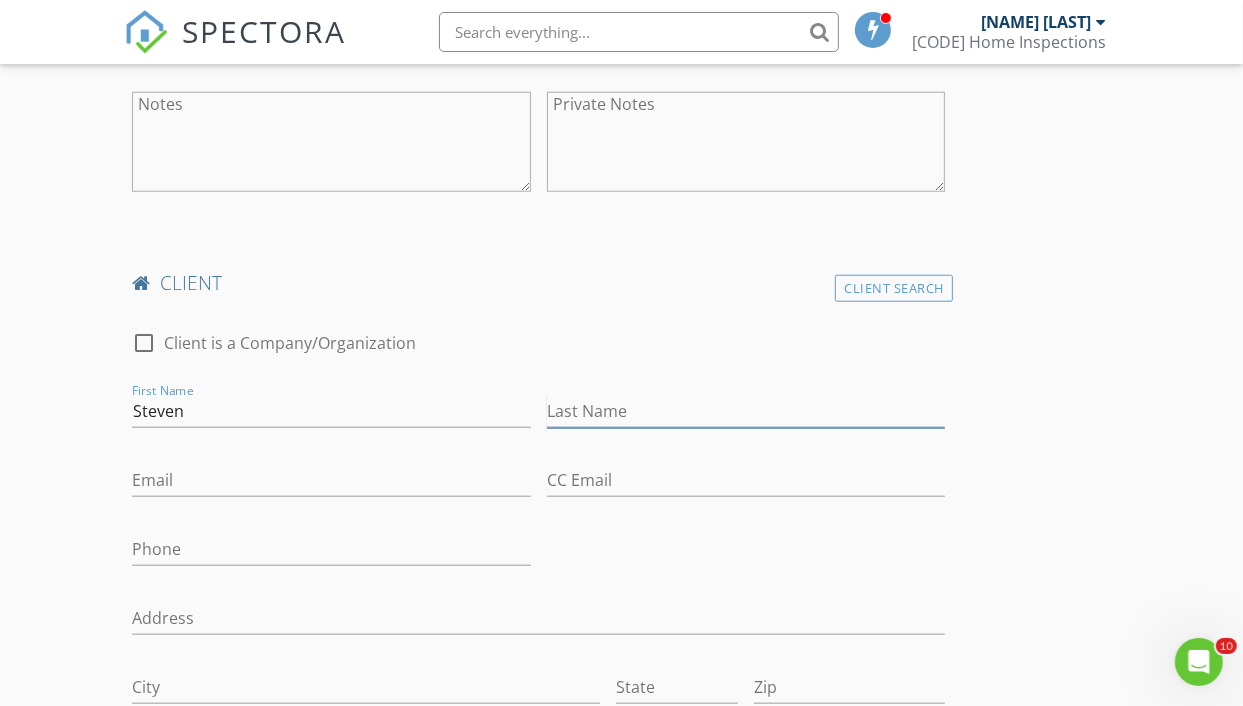 click on "Last Name" at bounding box center [746, 411] 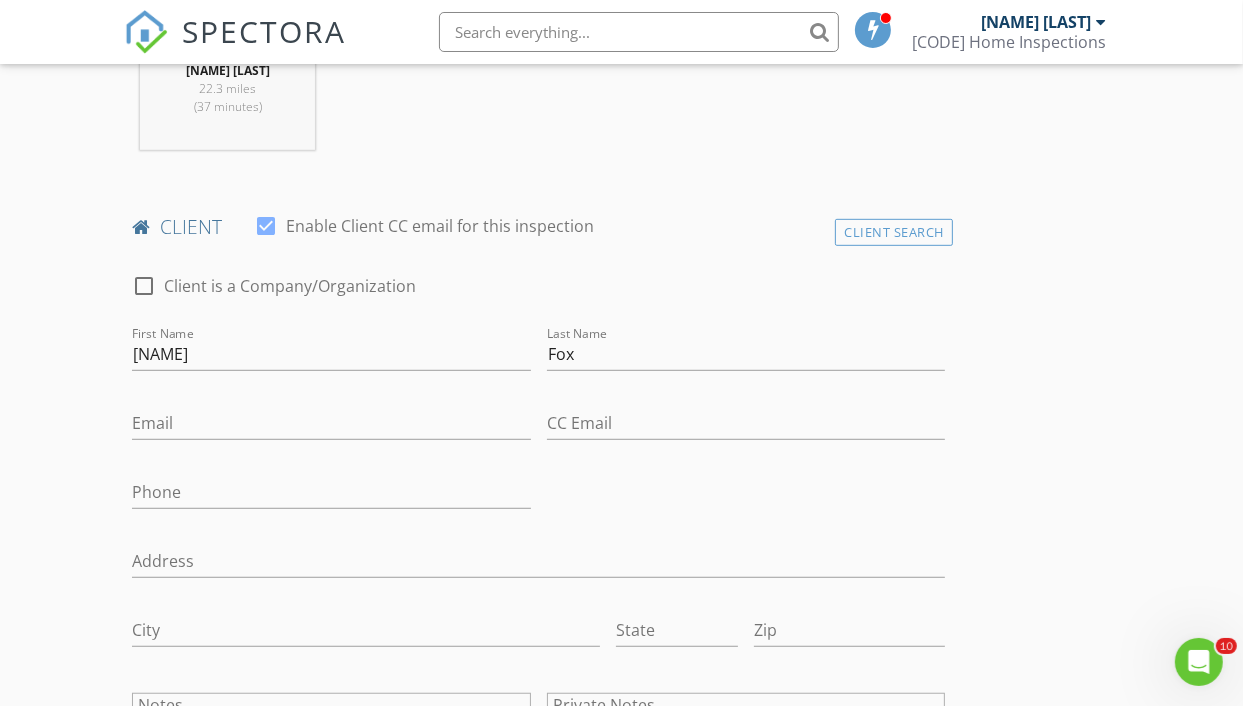 scroll, scrollTop: 900, scrollLeft: 0, axis: vertical 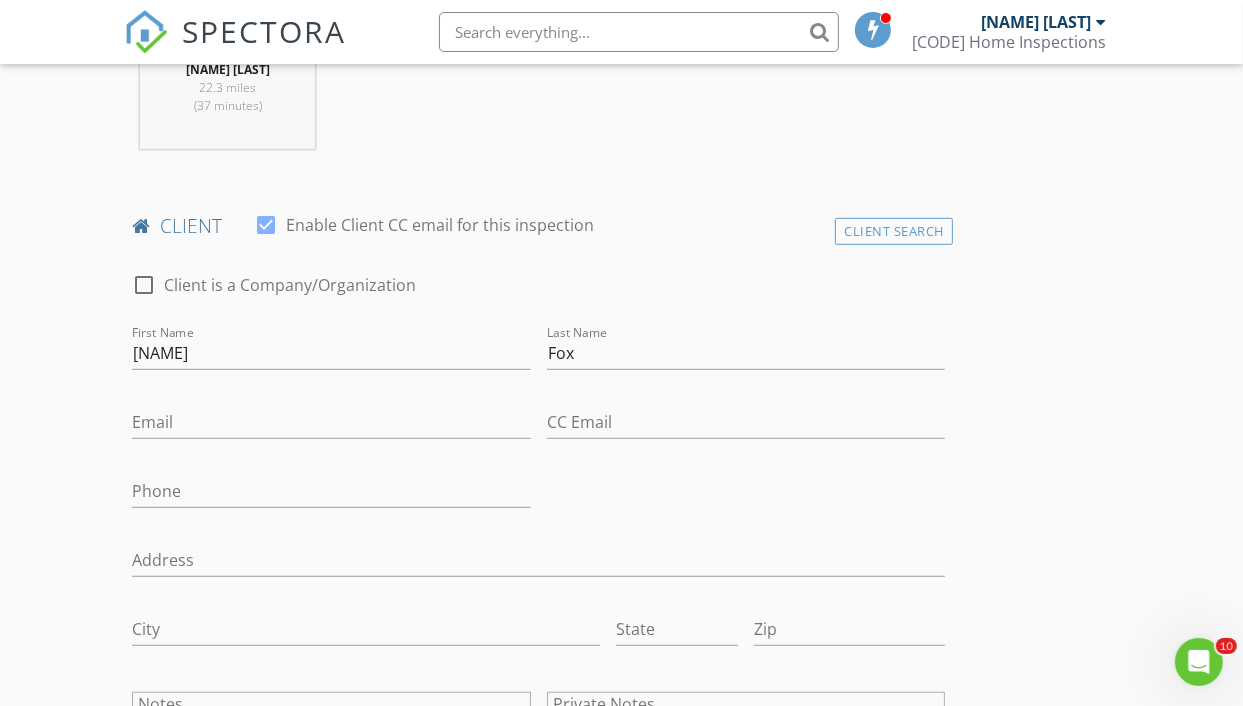 type on "Fox" 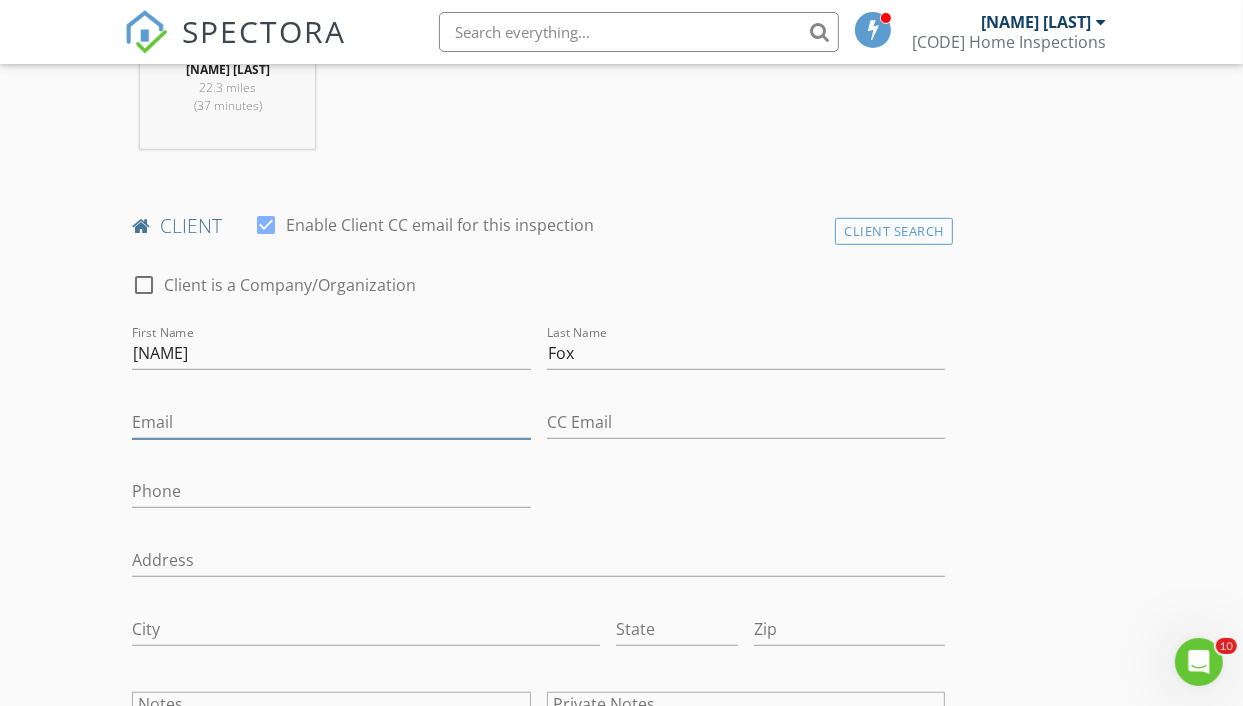 click on "Email" at bounding box center [331, 422] 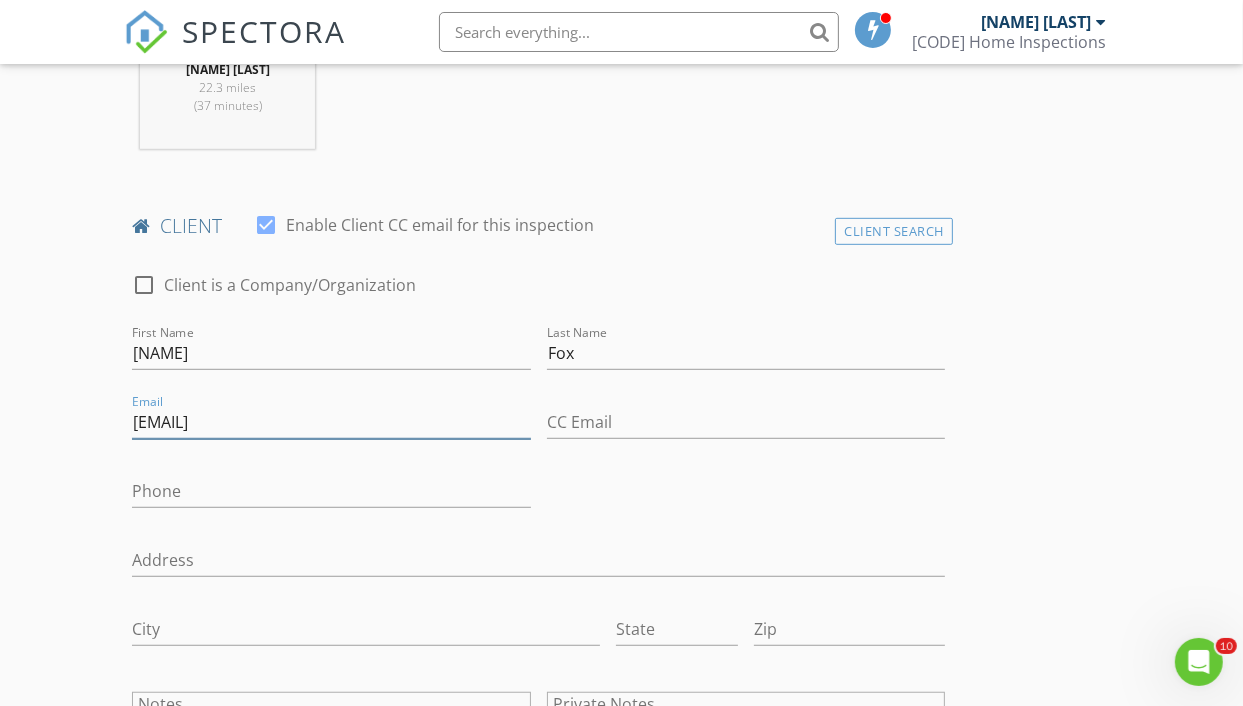 type on "[USERNAME]@[DOMAIN].com" 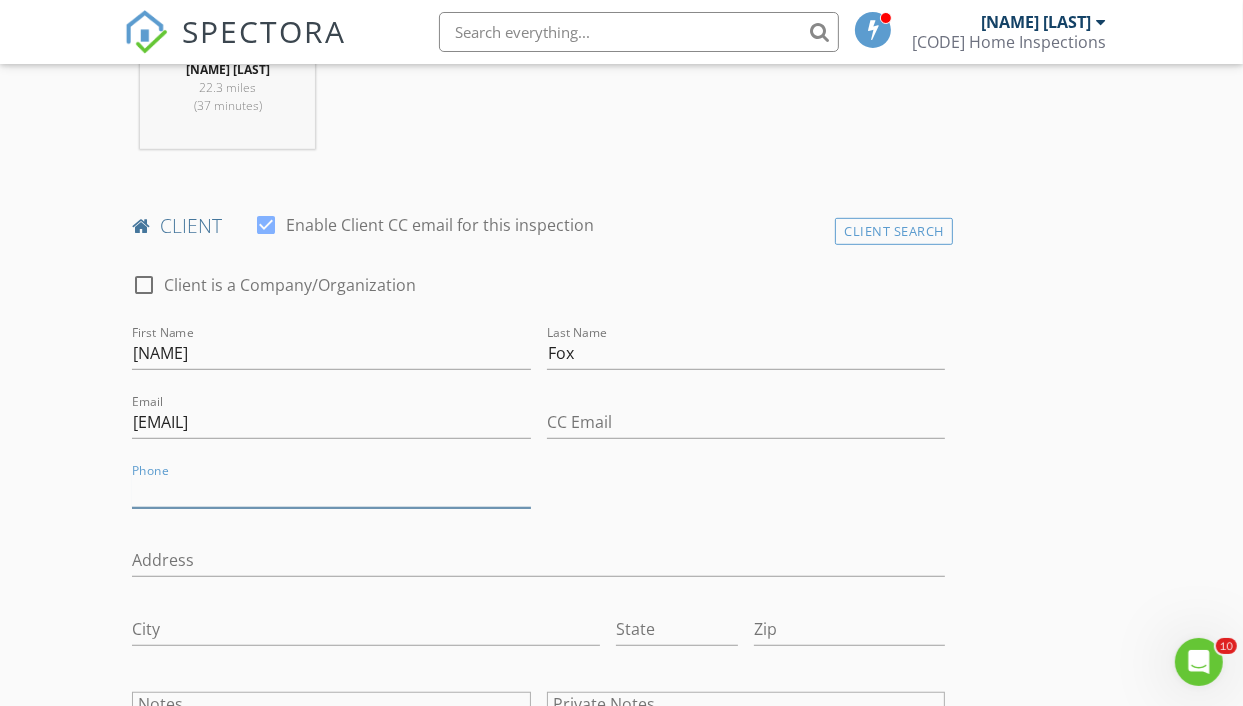 click on "Phone" at bounding box center [331, 491] 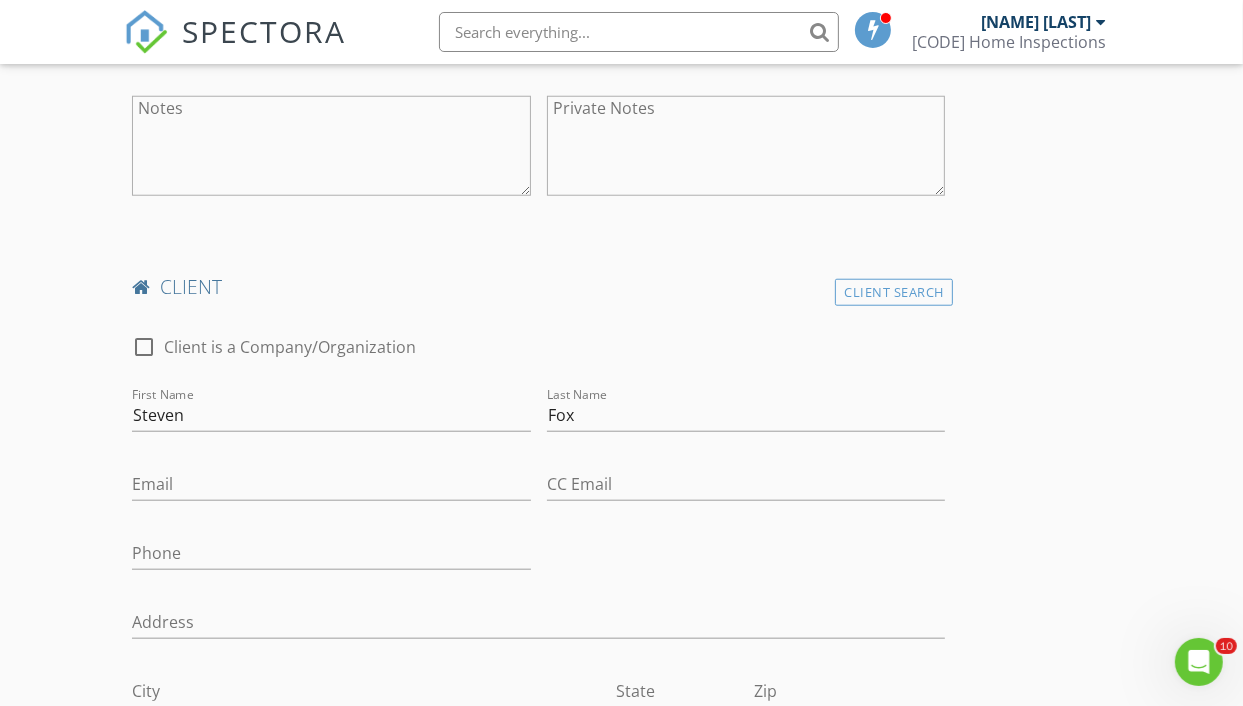 scroll, scrollTop: 1500, scrollLeft: 0, axis: vertical 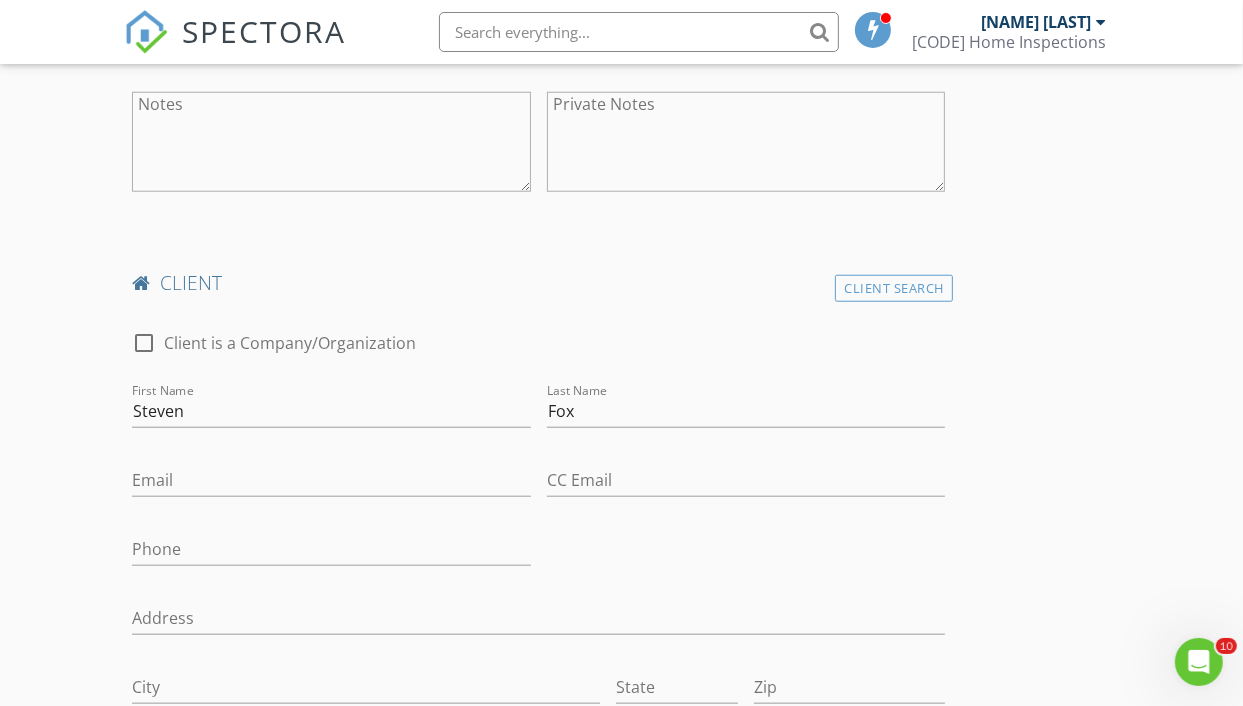 type on "[PHONE]" 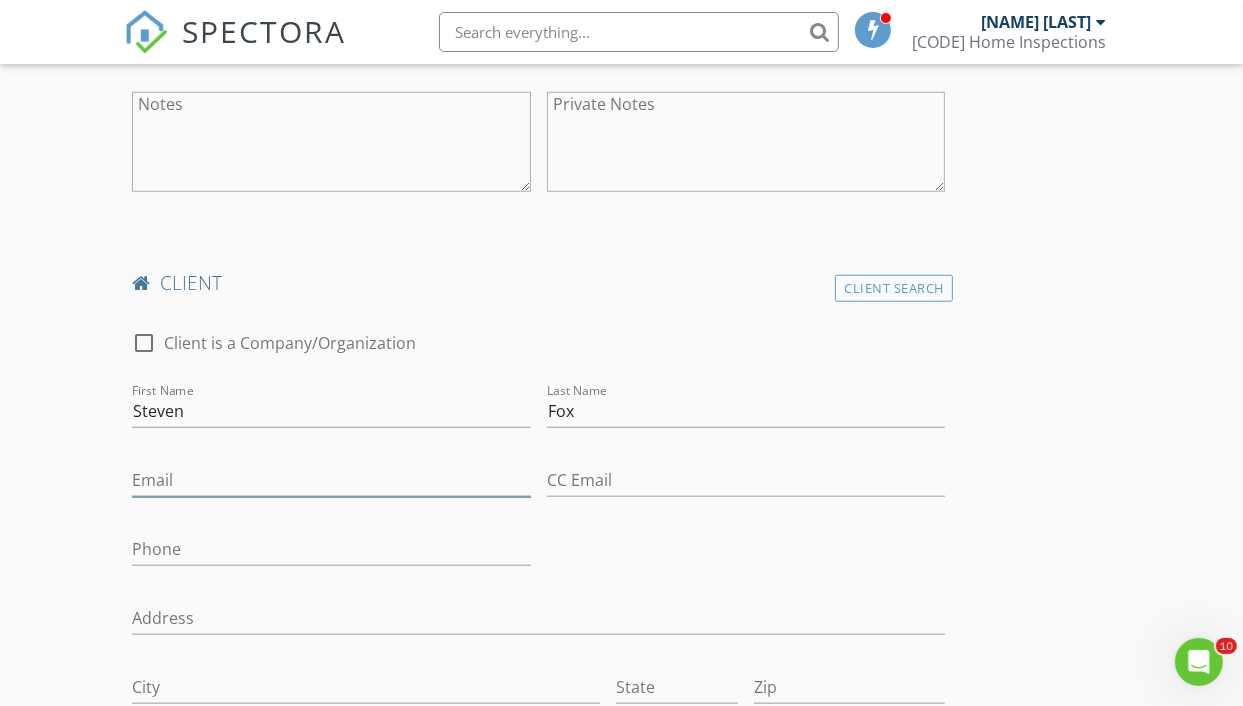 click on "Email" at bounding box center (331, 480) 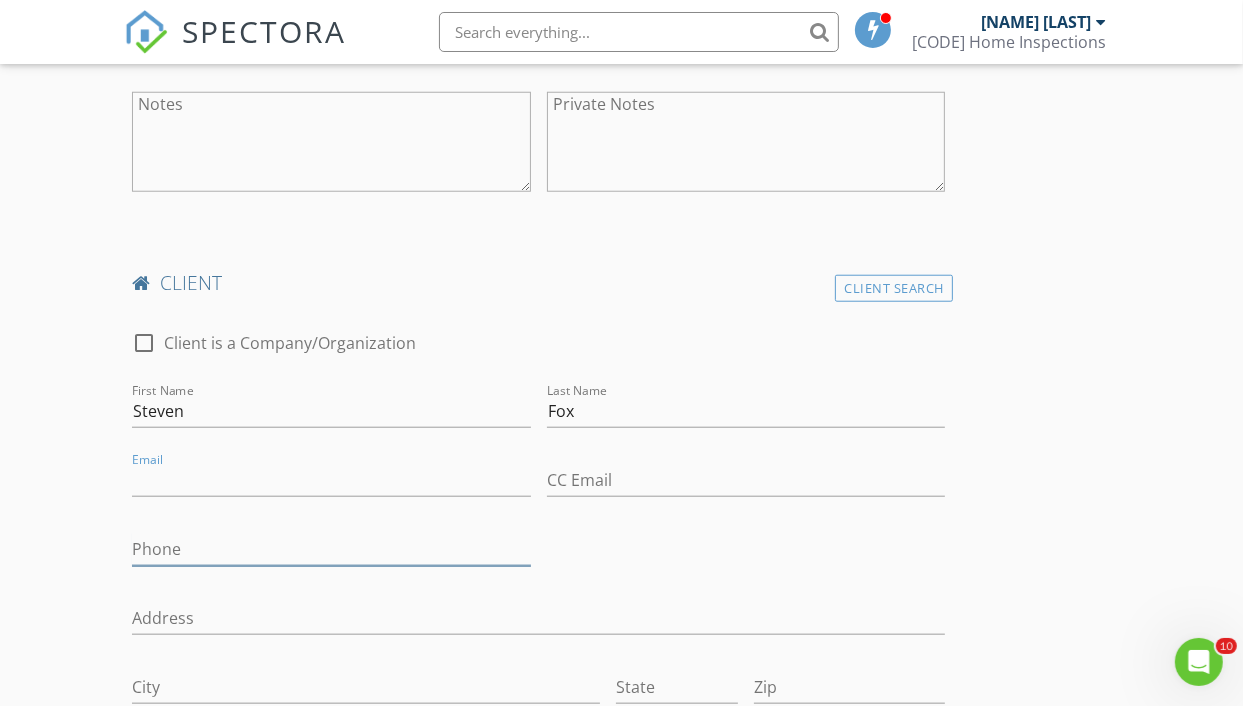 click on "Phone" at bounding box center (331, 549) 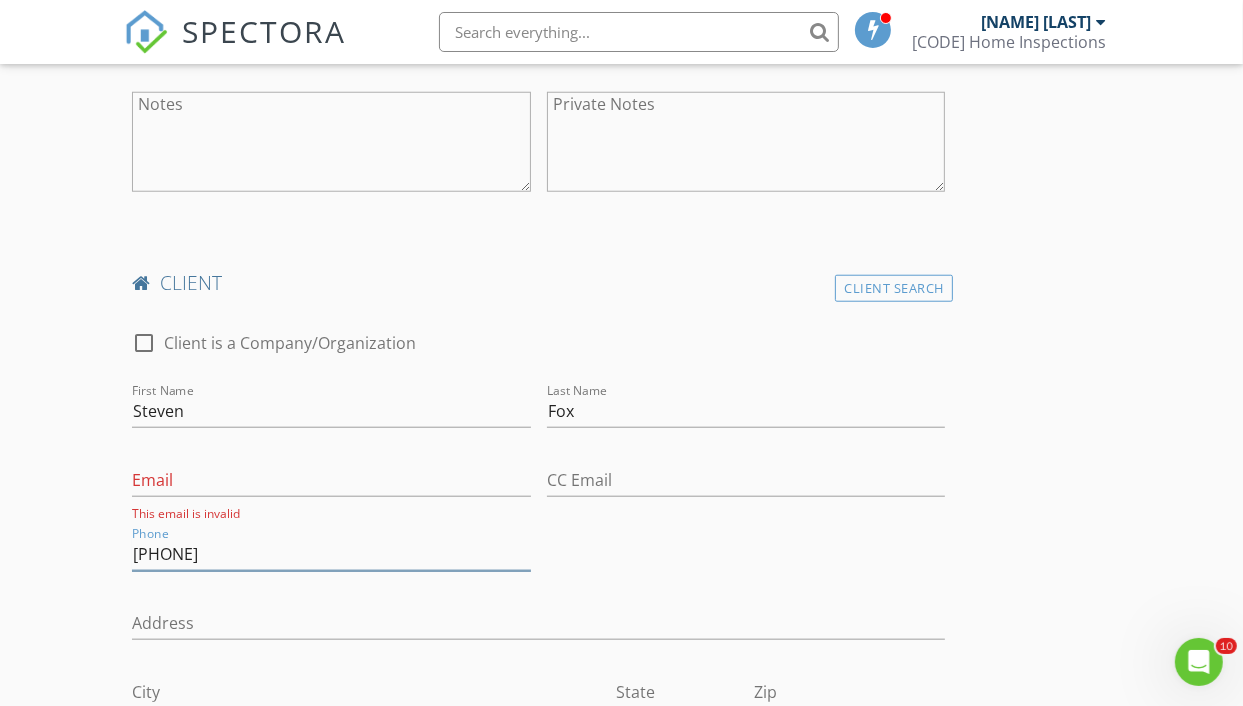 type on "[PHONE]" 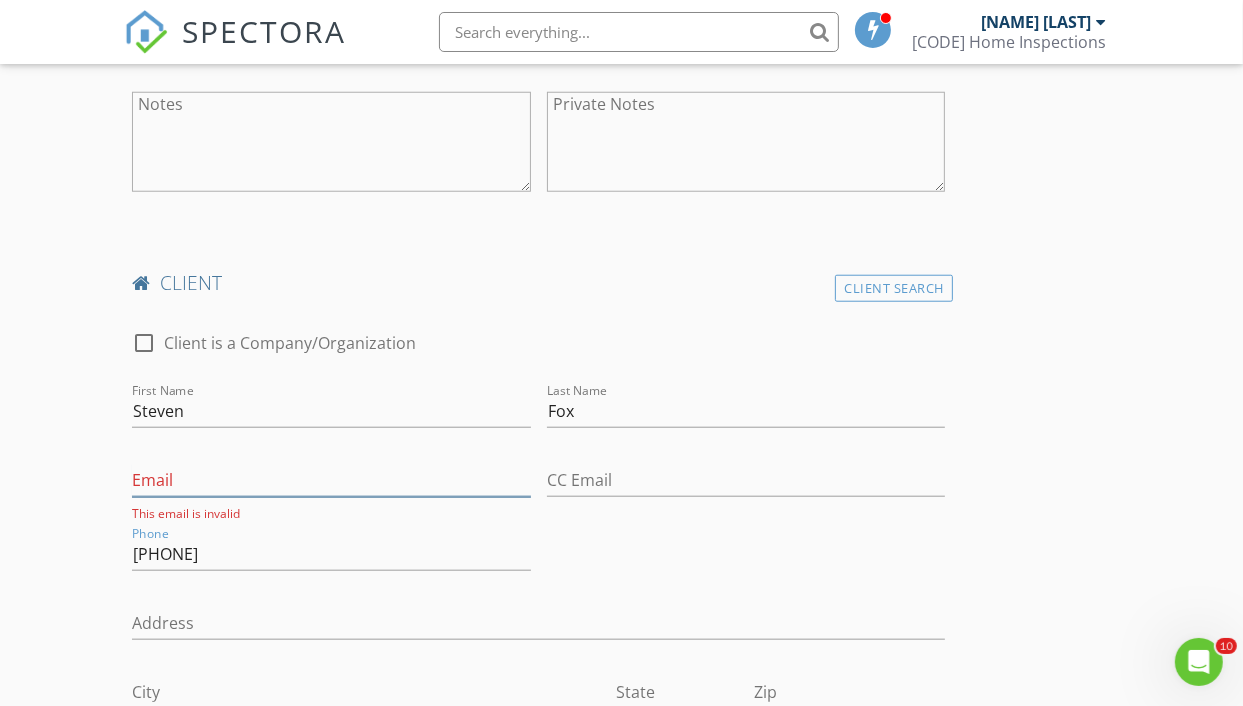 click on "Email" at bounding box center (331, 480) 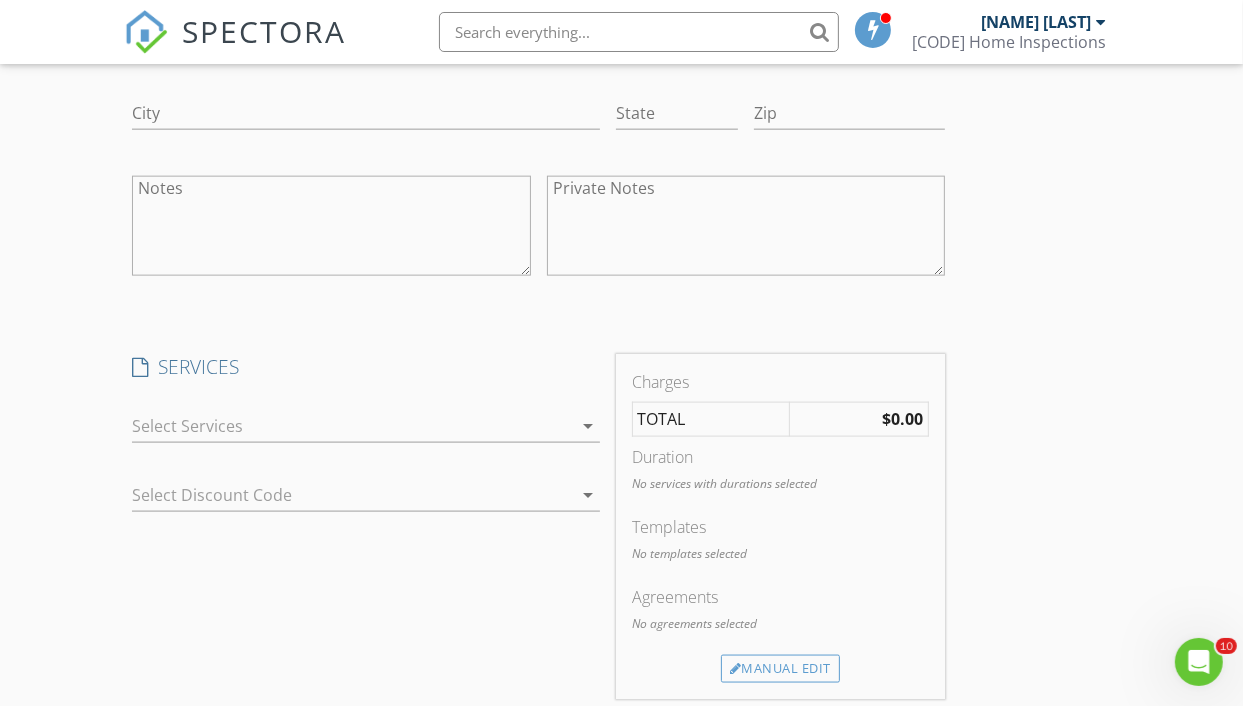scroll, scrollTop: 2100, scrollLeft: 0, axis: vertical 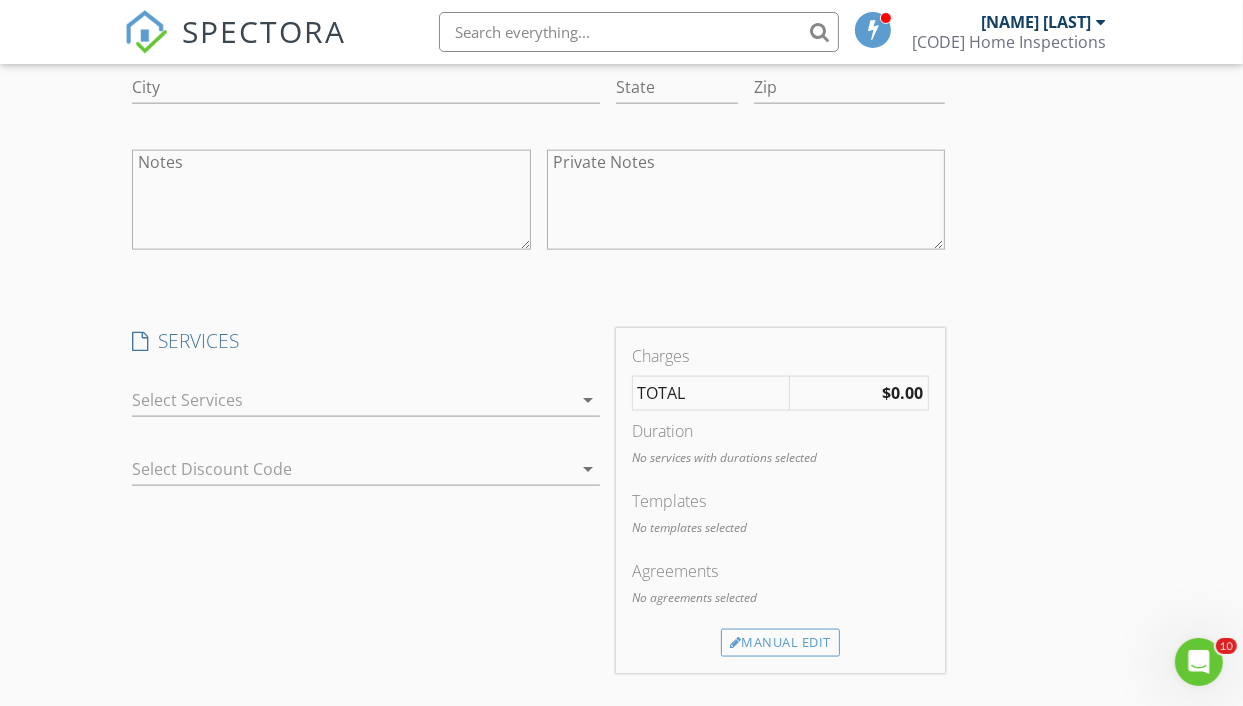 type on "[USERNAME]@[DOMAIN].com" 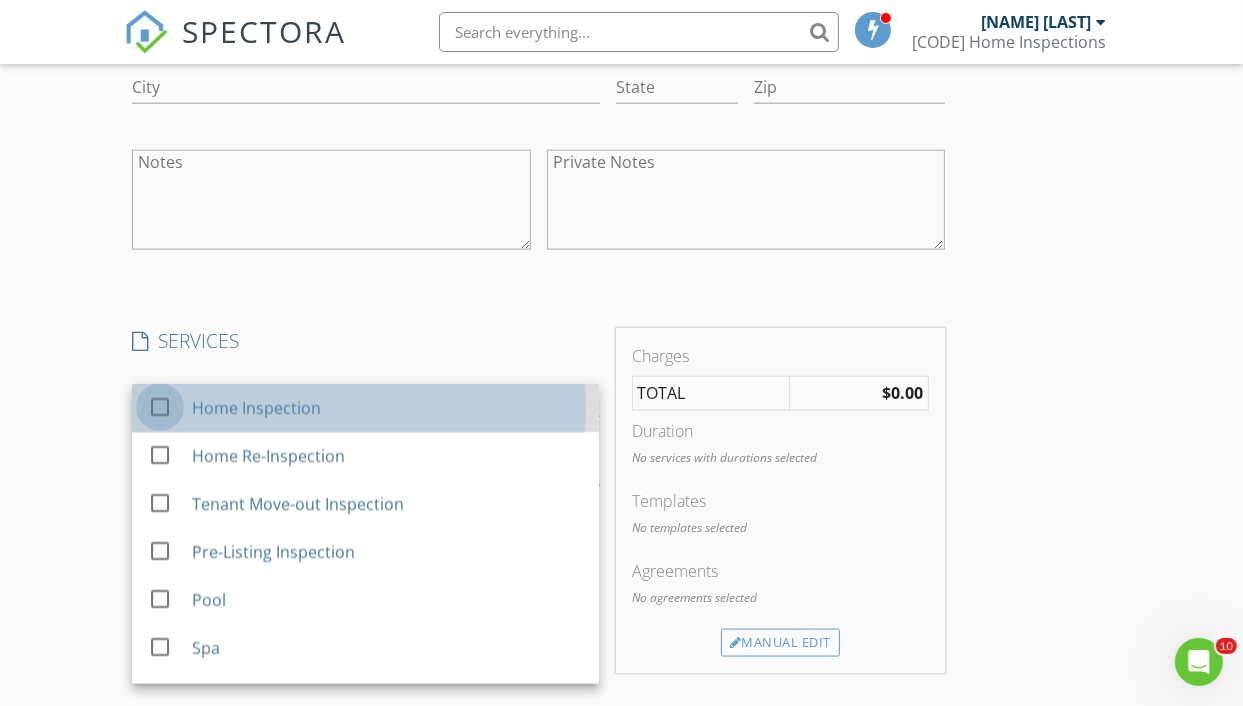 click at bounding box center [160, 406] 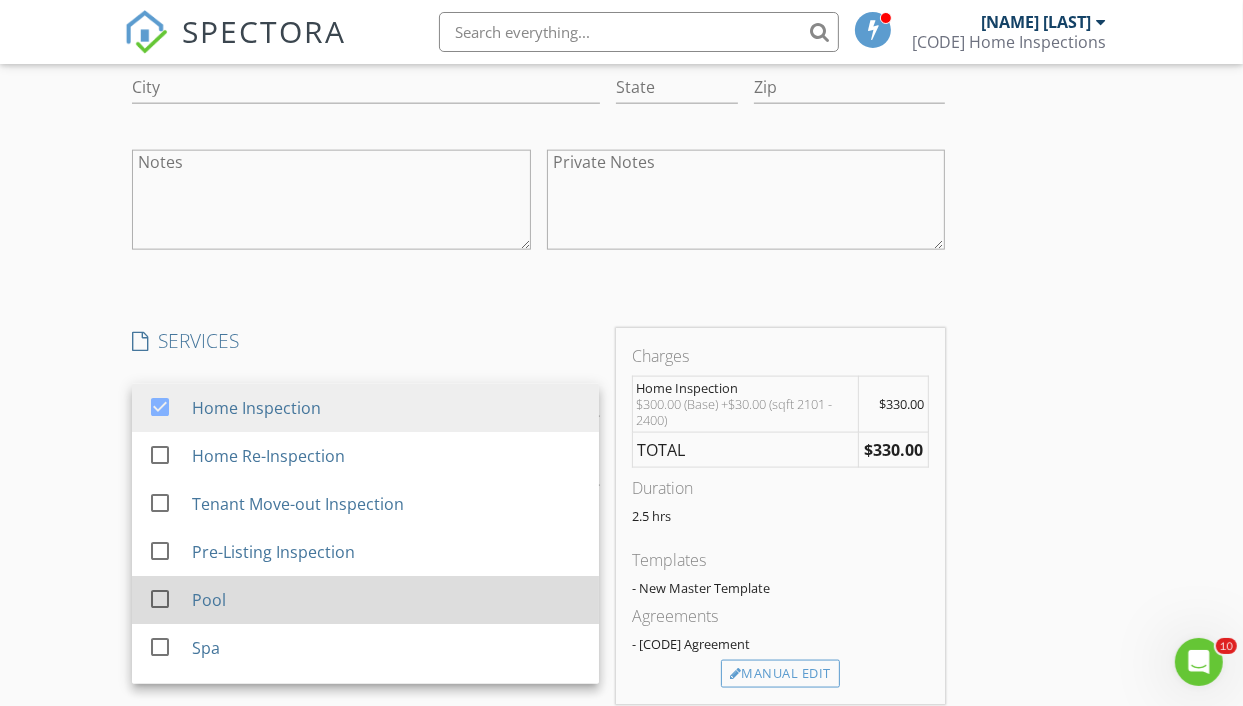 click at bounding box center [160, 598] 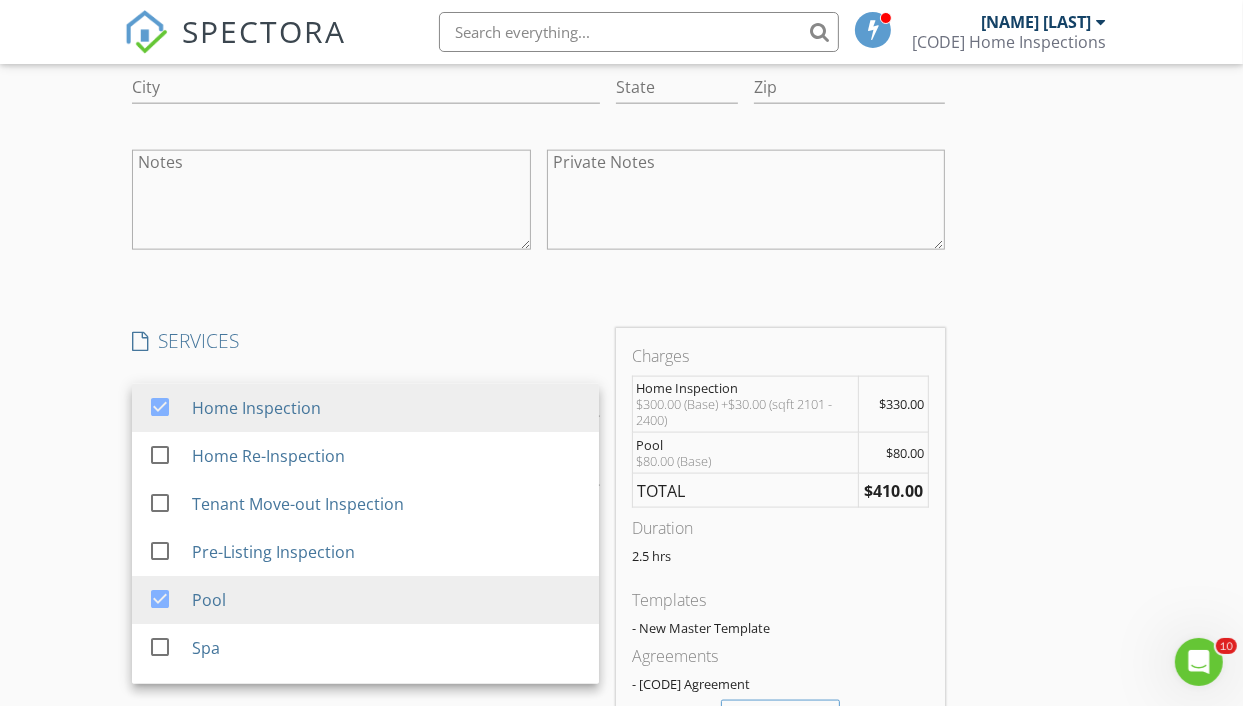 click on "New Inspection
Click here to use the New Order Form
INSPECTOR(S)
check_box   Michael O'Connor   PRIMARY   Michael O'Connor arrow_drop_down   check_box_outline_blank Michael O'Connor specifically requested
Date/Time
08/02/2025 1:00 PM
Location
Address Search       Address 5671 Camilla Cellars Ct   Unit   City Las Vegas   State NV   Zip 89141   County Clark     Square Feet 2290   Year Built 2018   Foundation Slab arrow_drop_down     Michael O'Connor     22.3 miles     (37 minutes)
client
check_box Enable Client CC email for this inspection   Client Search     check_box_outline_blank Client is a Company/Organization     First Name Vikky   Last Name Fox   Email vikky-fox@att.net   CC Email   Phone 714-264-3700   Address   City   State   Zip       Notes   Private Notes
client
Client Search         First Name" at bounding box center (621, 222) 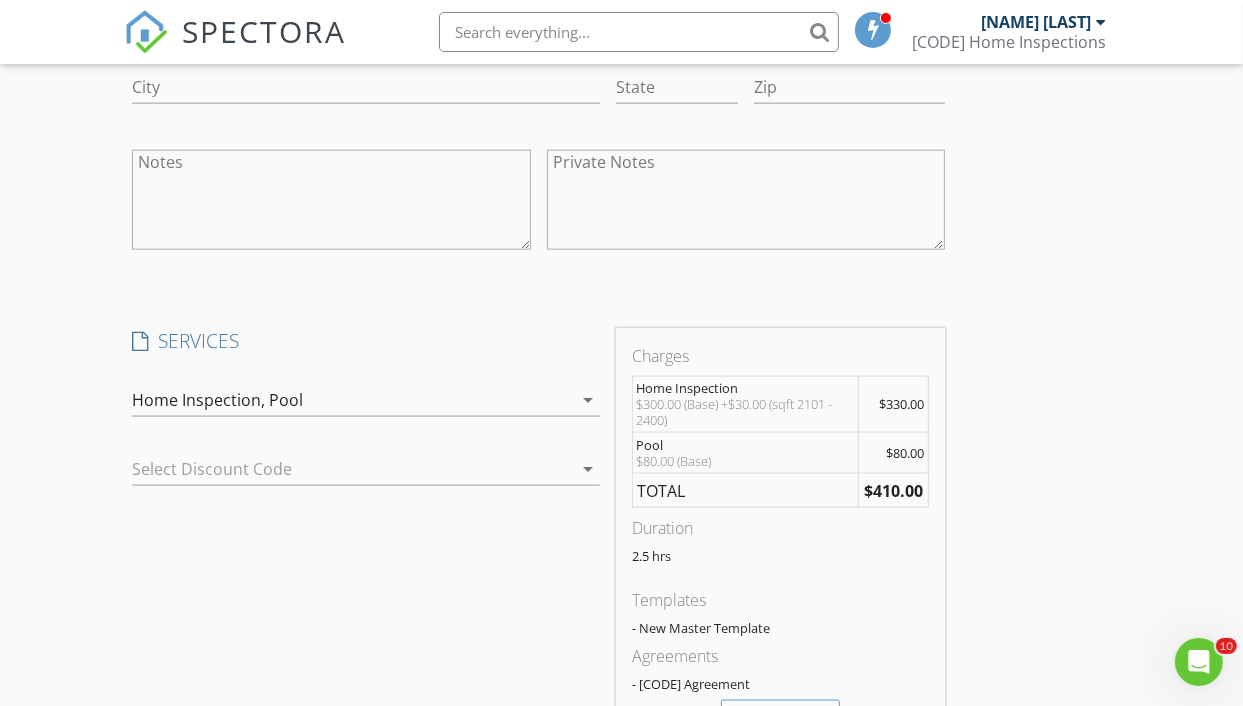 click at bounding box center (337, 469) 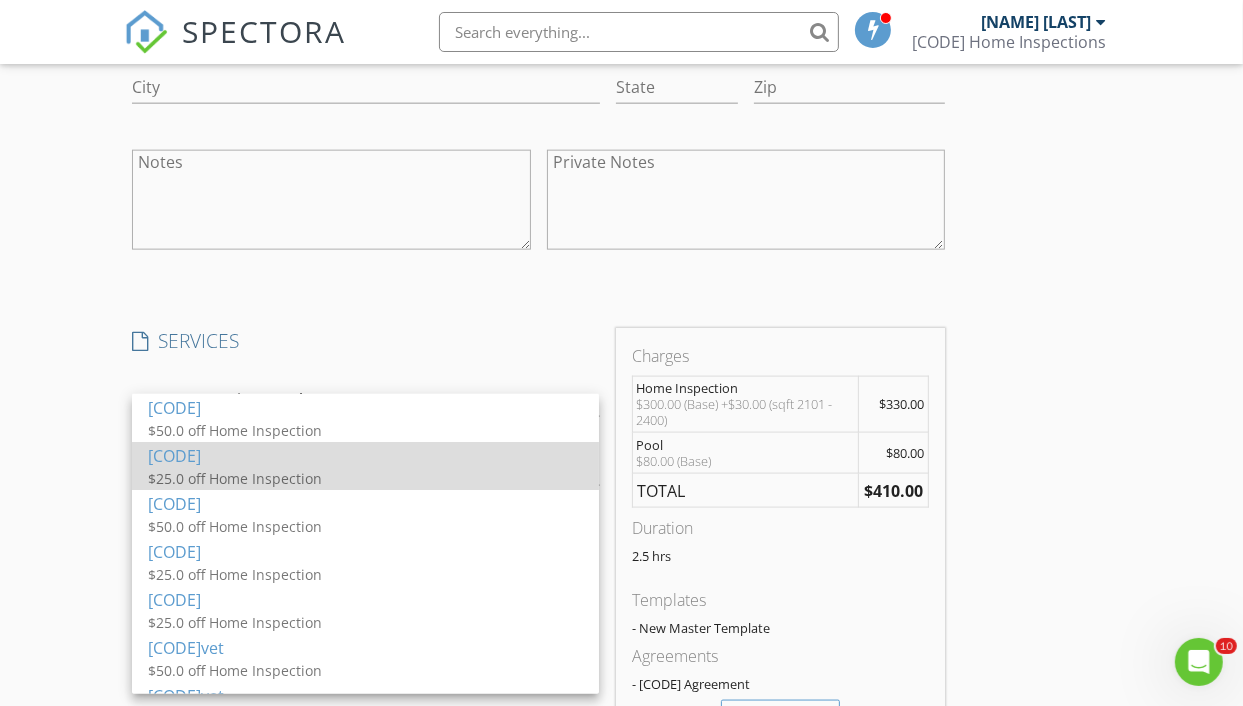click on "INSPEX25   $25.0 off Home Inspection" at bounding box center (365, 466) 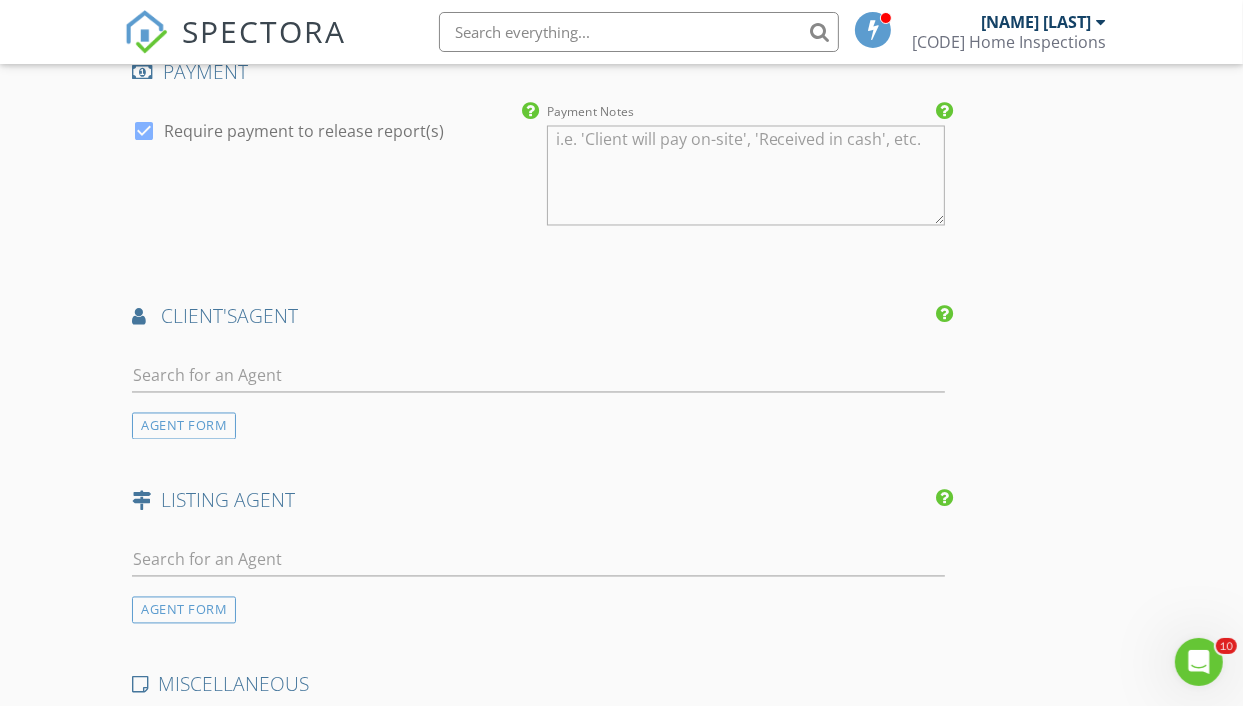 scroll, scrollTop: 3000, scrollLeft: 0, axis: vertical 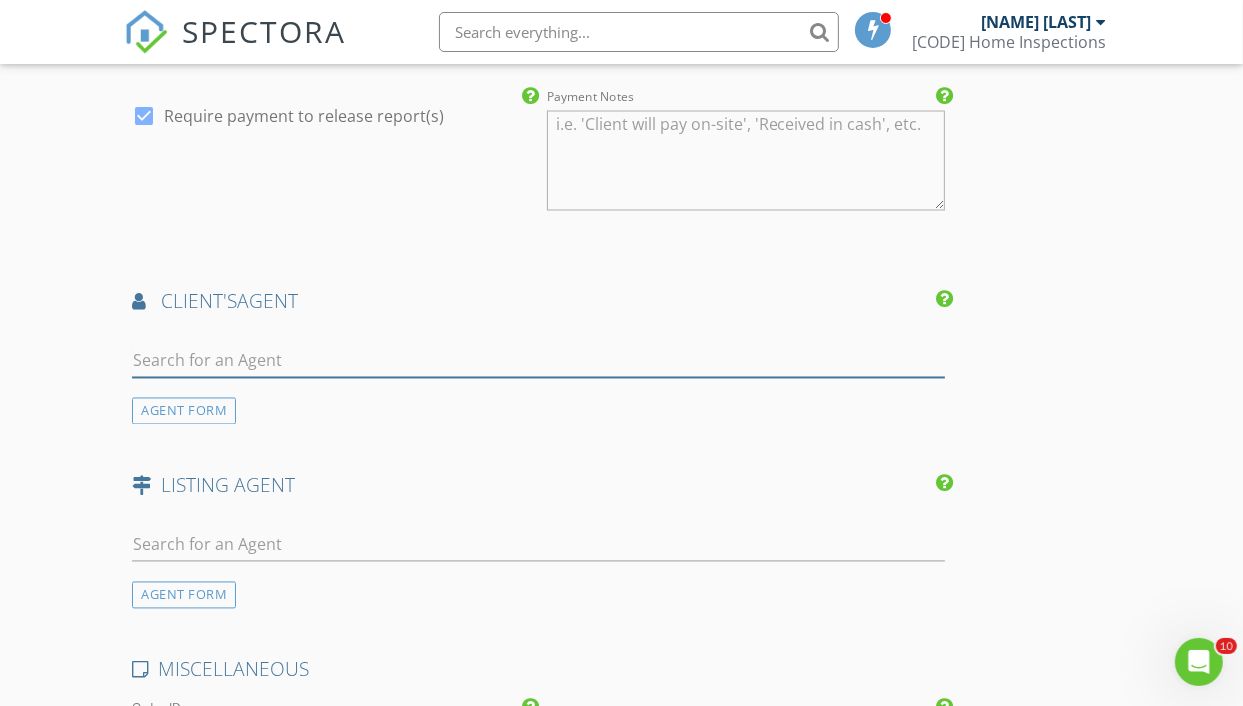 click at bounding box center (538, 361) 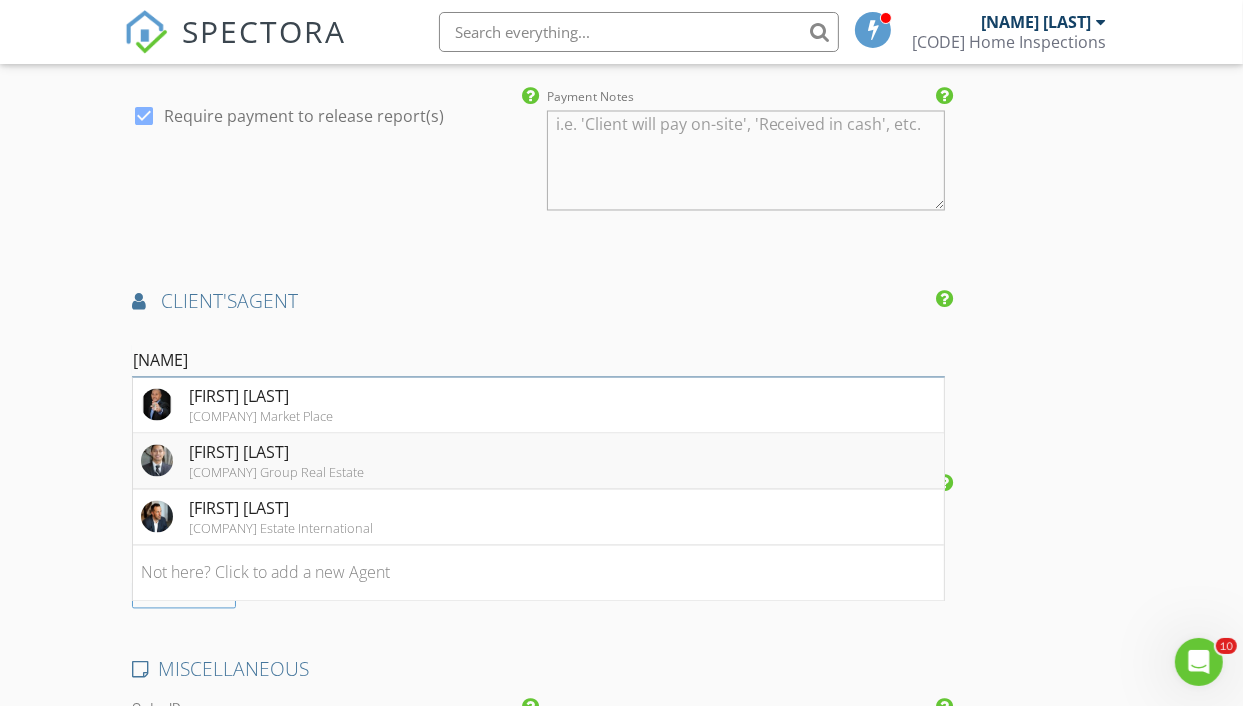 type on "natha" 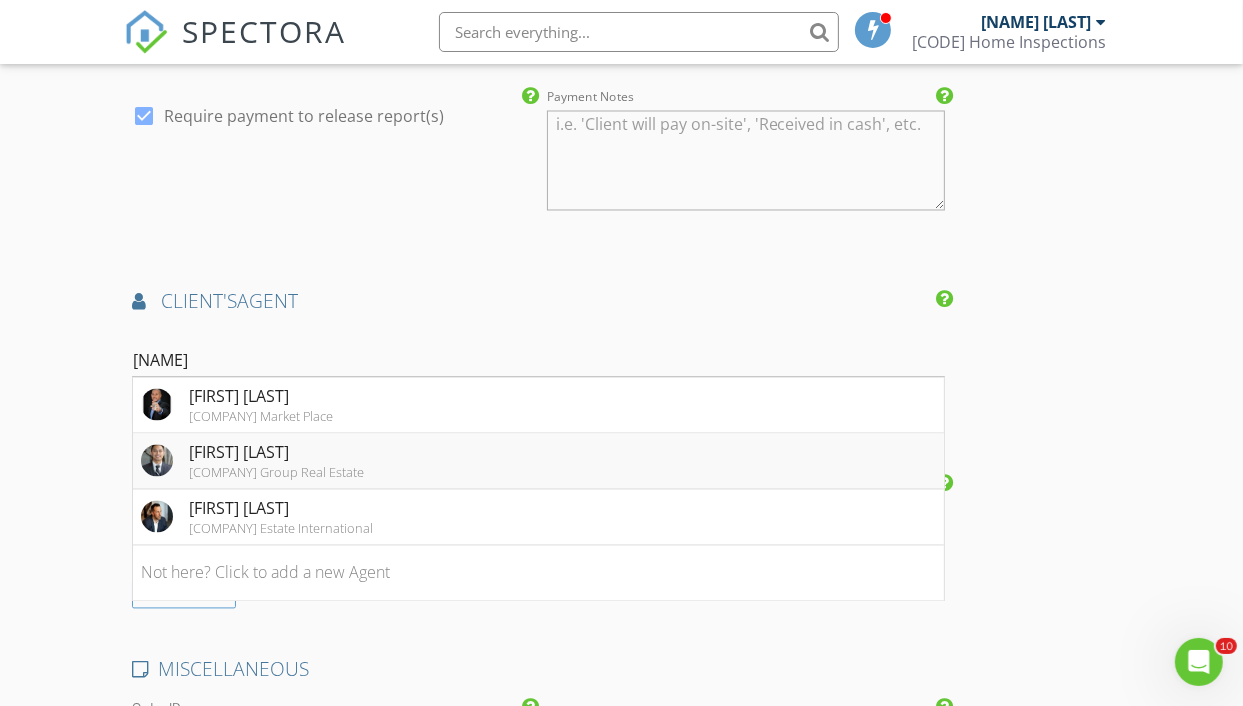 click on "Galindo Group Real Estate" at bounding box center (276, 473) 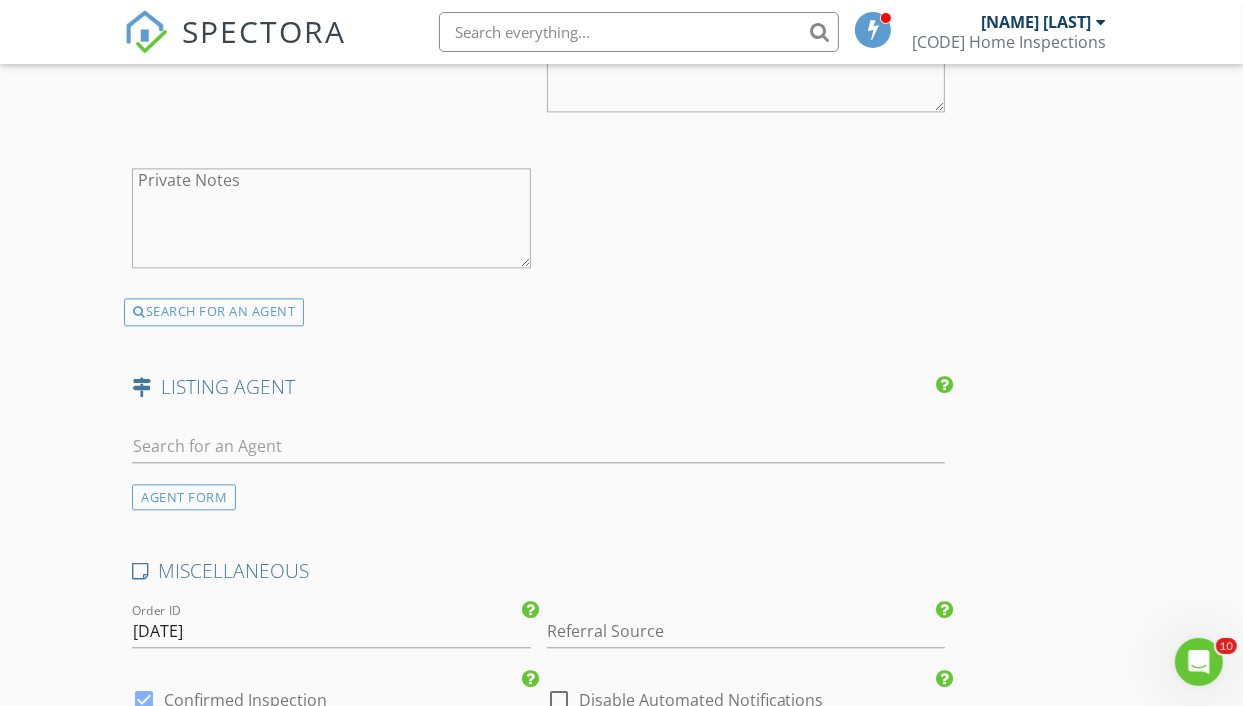 scroll, scrollTop: 3700, scrollLeft: 0, axis: vertical 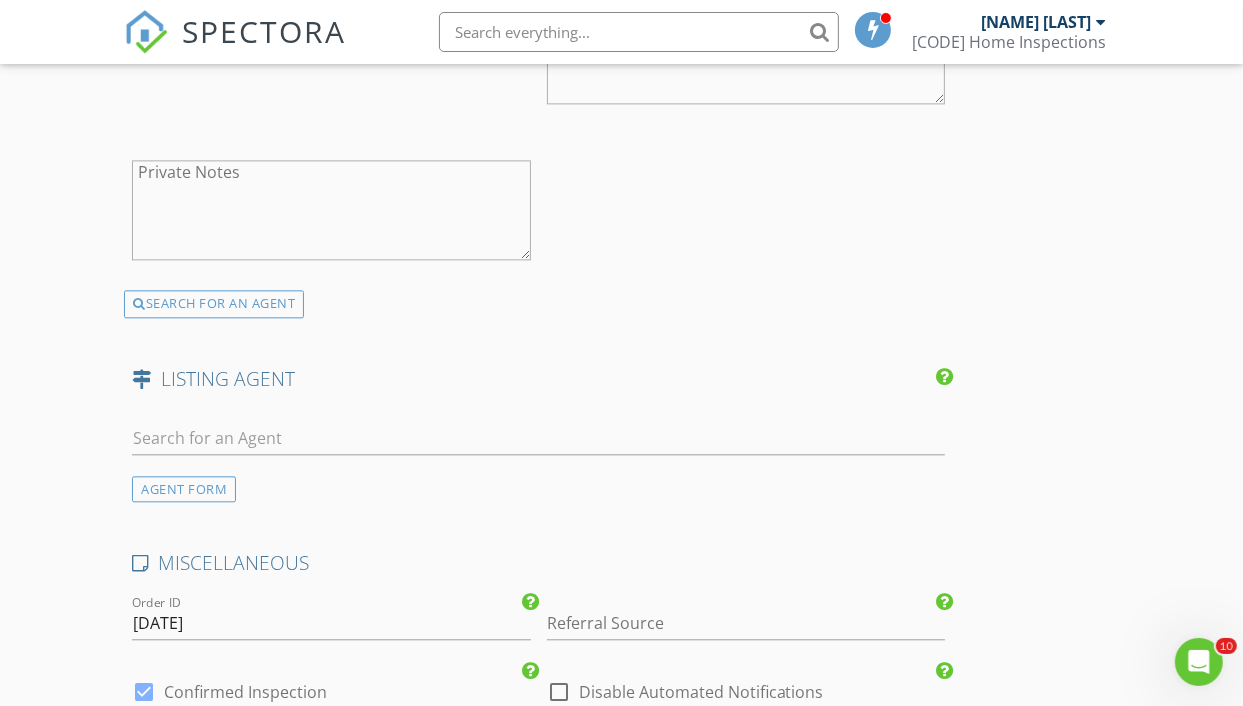 type on "PAK Home Realty" 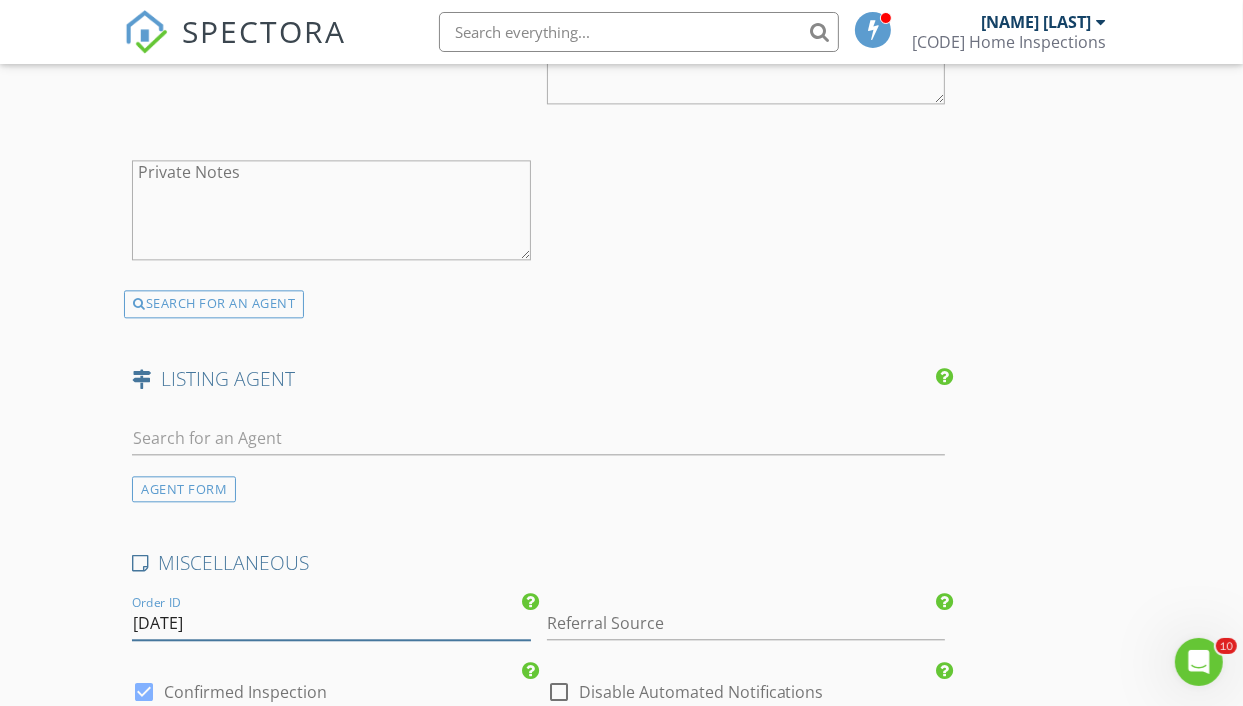 drag, startPoint x: 211, startPoint y: 622, endPoint x: 195, endPoint y: 622, distance: 16 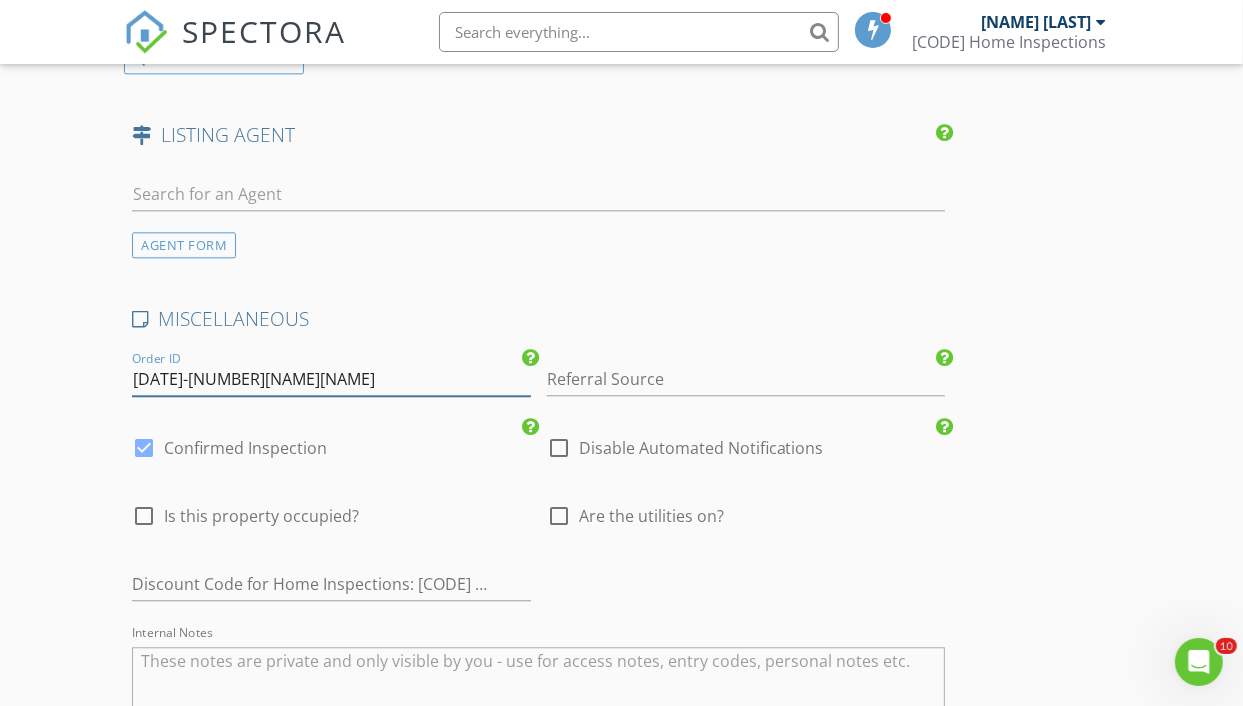 scroll, scrollTop: 4000, scrollLeft: 0, axis: vertical 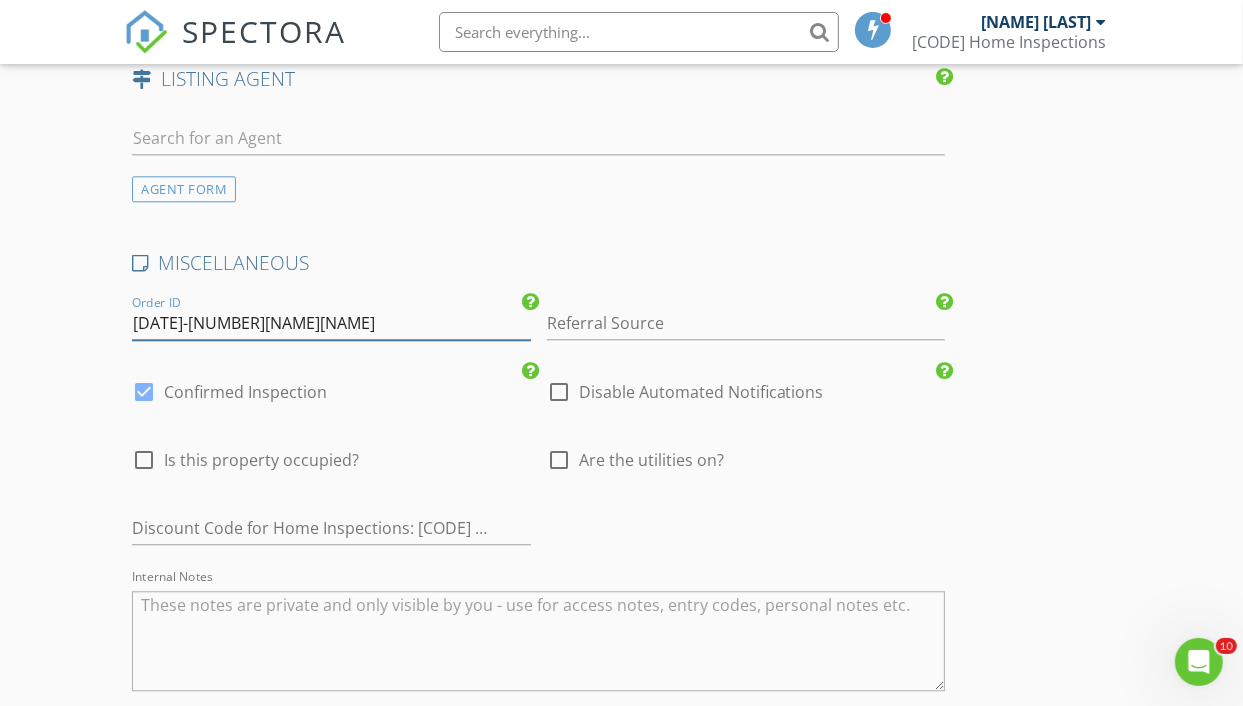 type on "[DATE]-[NUMBER][STREET]" 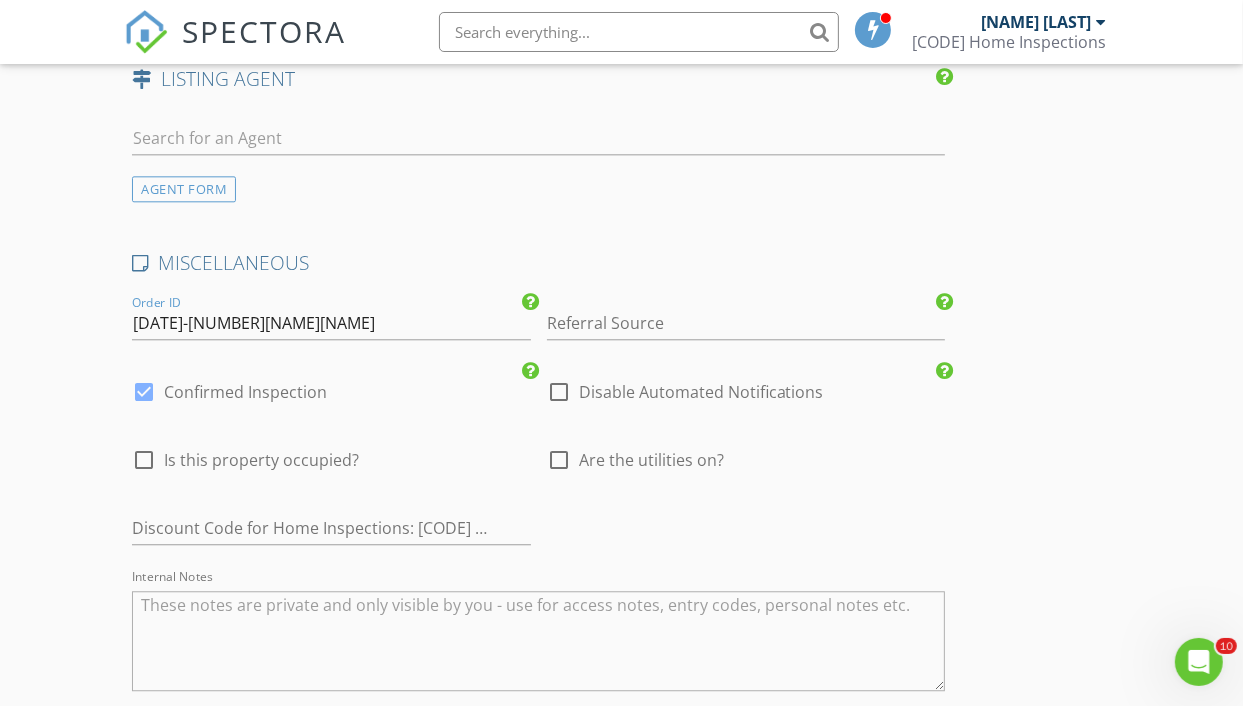 click at bounding box center [559, 460] 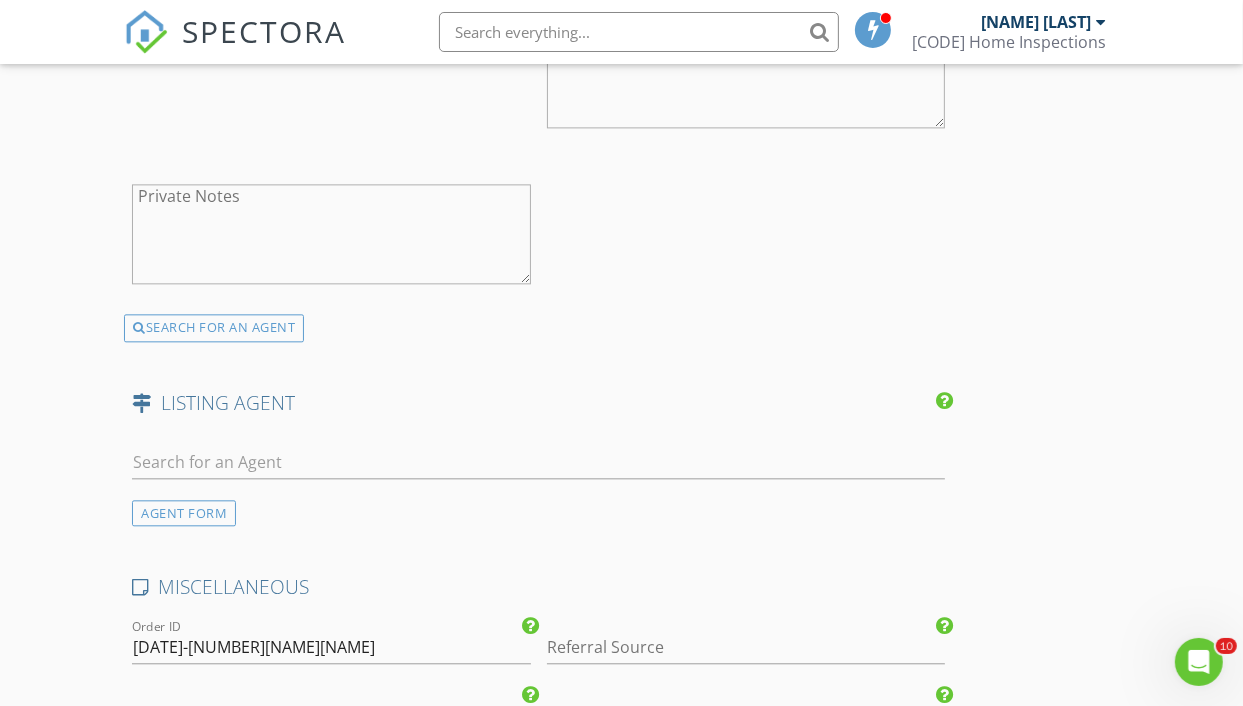 scroll, scrollTop: 3700, scrollLeft: 0, axis: vertical 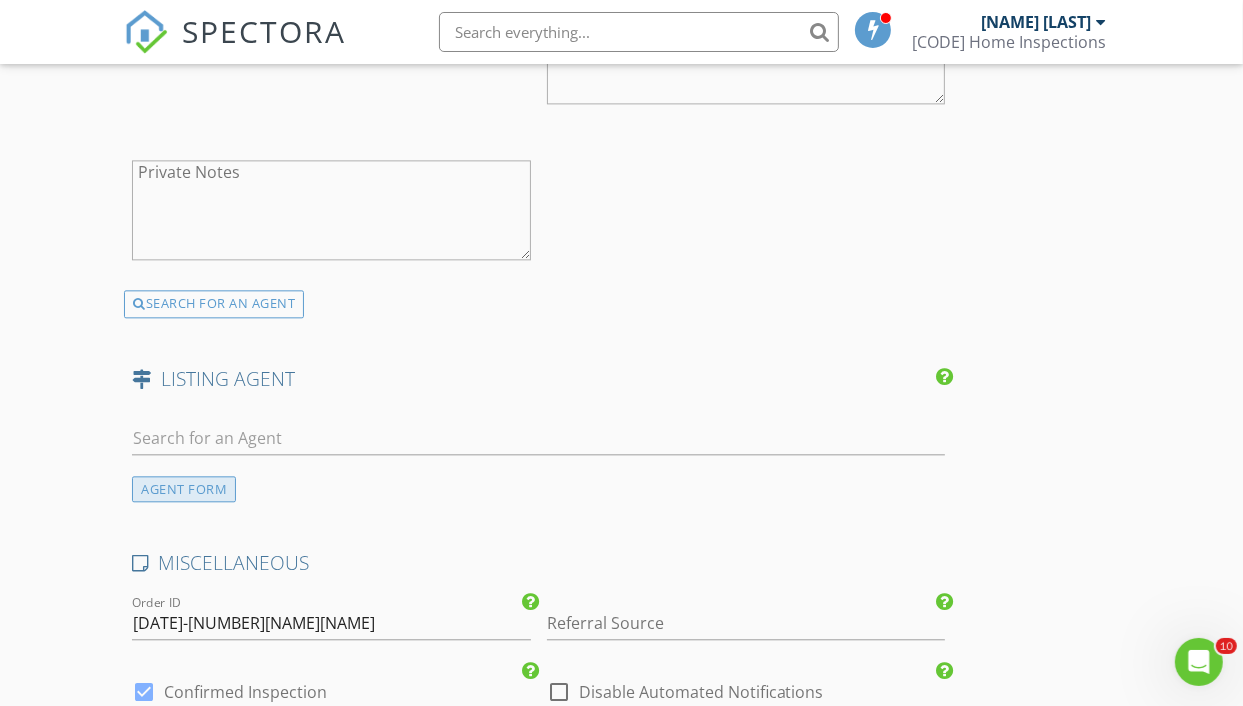 click on "AGENT FORM" at bounding box center (184, 489) 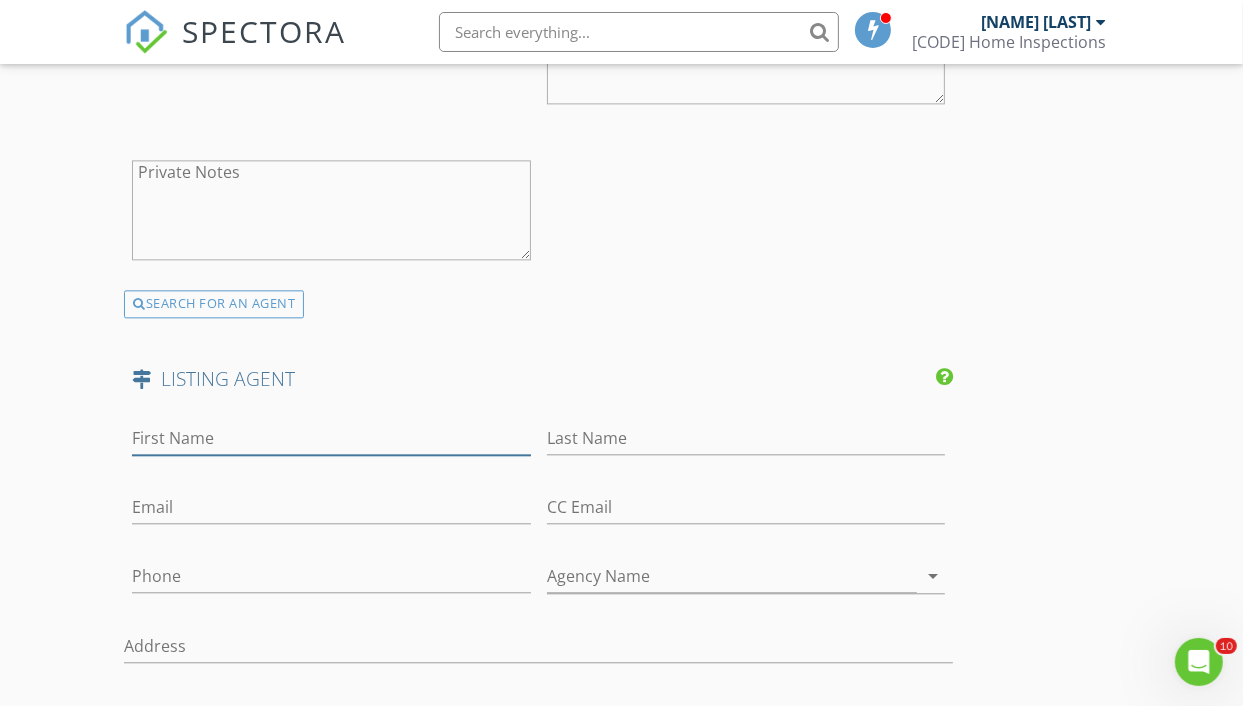 click on "First Name" at bounding box center [331, 438] 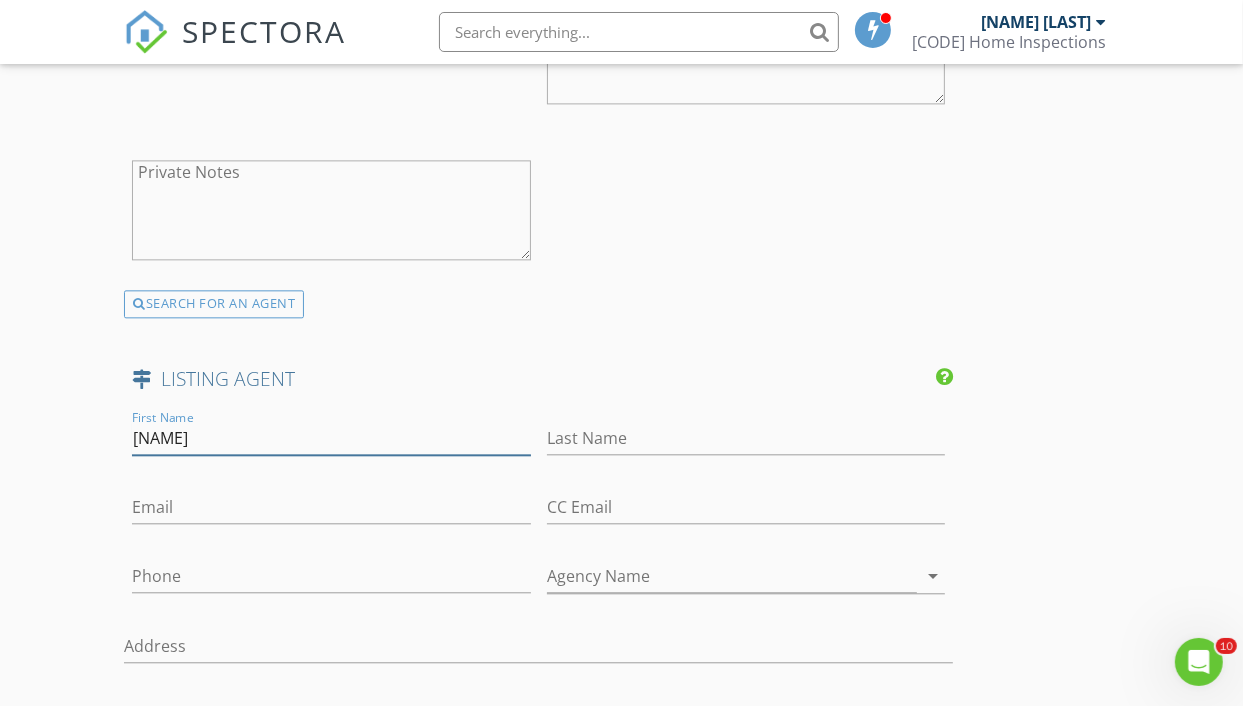 type on "Hali" 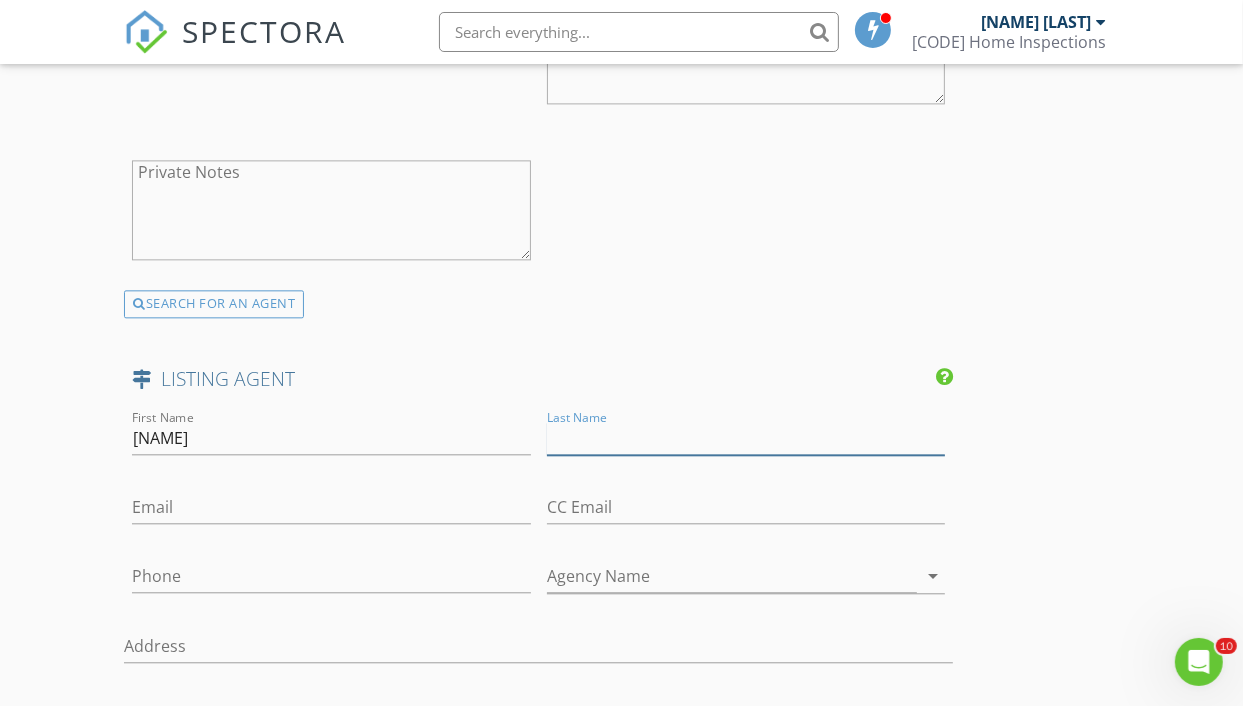 click on "Last Name" at bounding box center (746, 438) 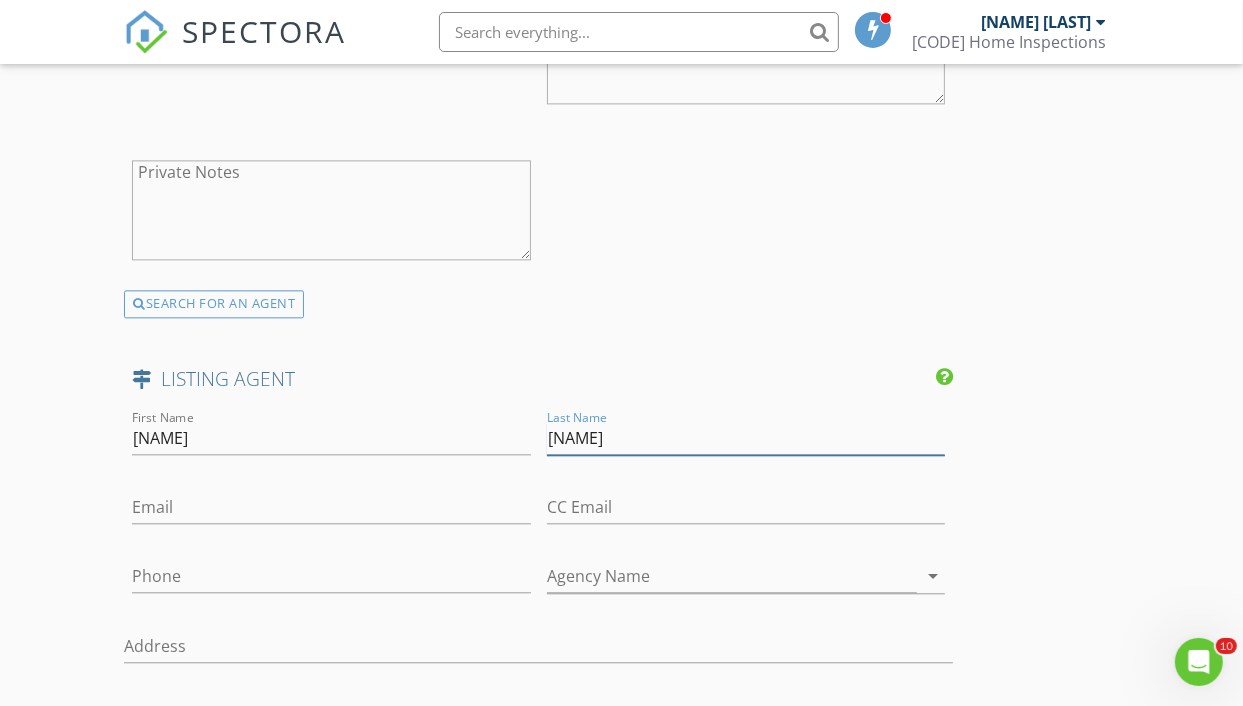 type on "Gillin" 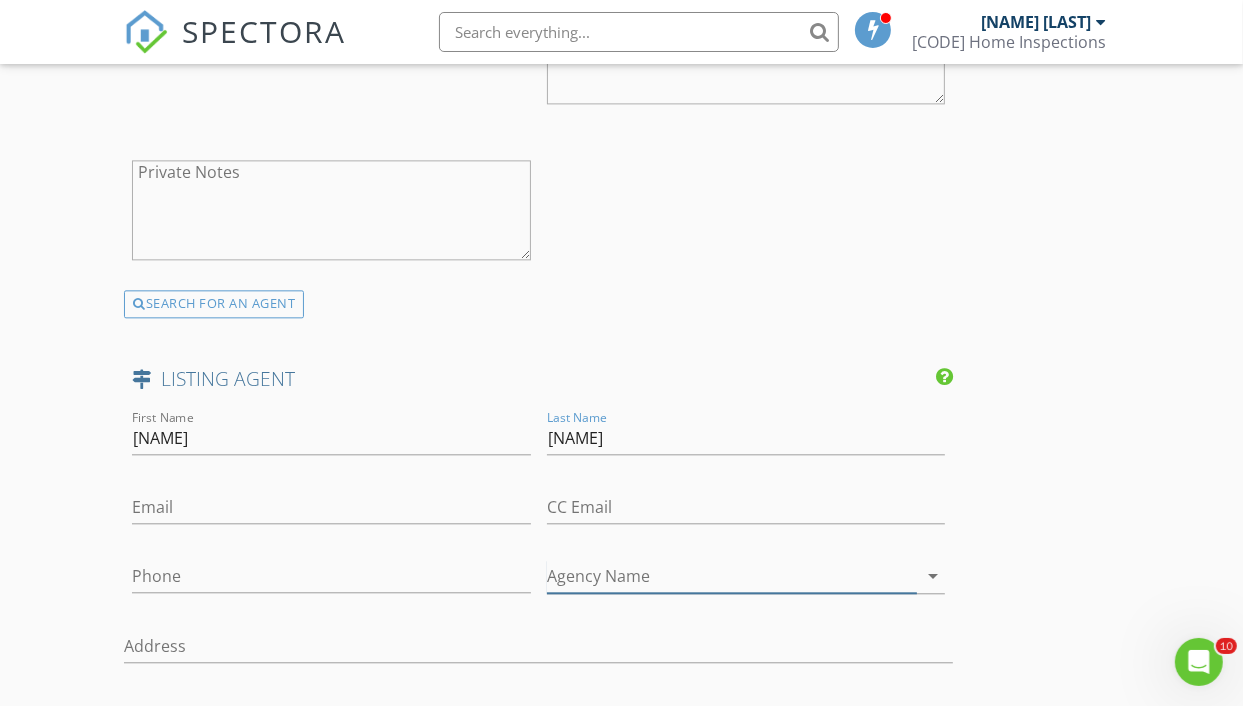 click on "Agency Name" at bounding box center (732, 576) 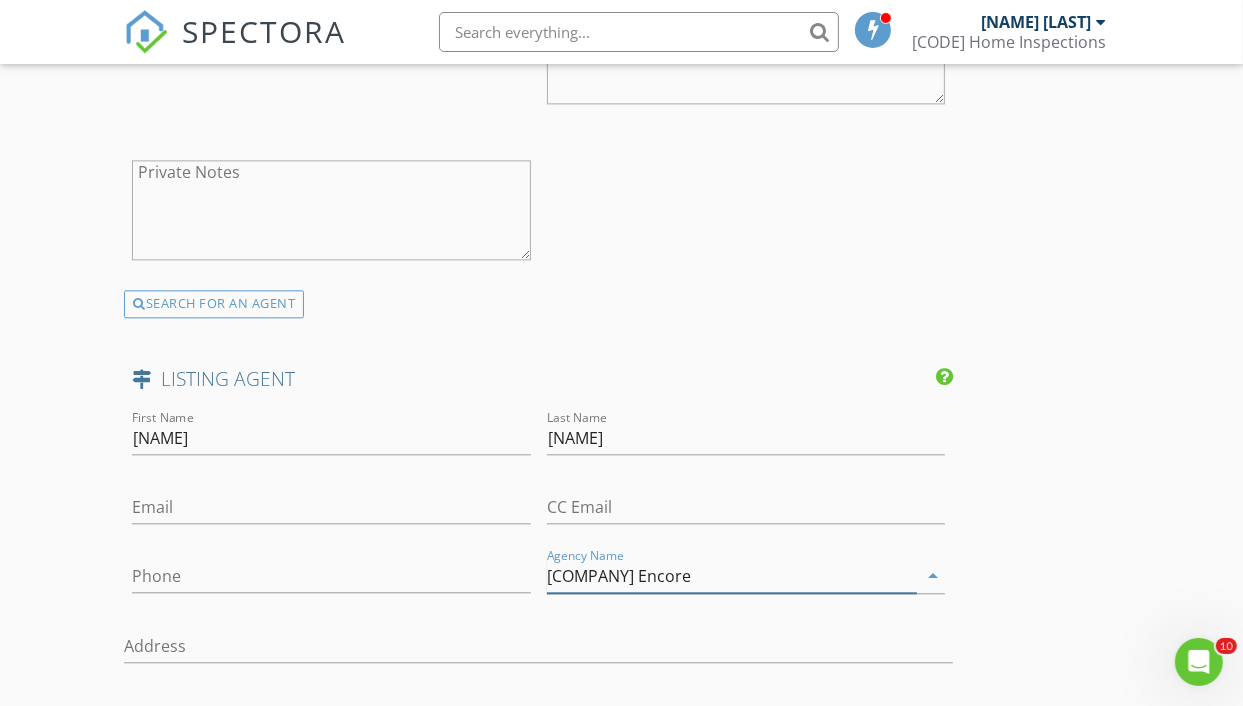 type on "Home Smart Encore" 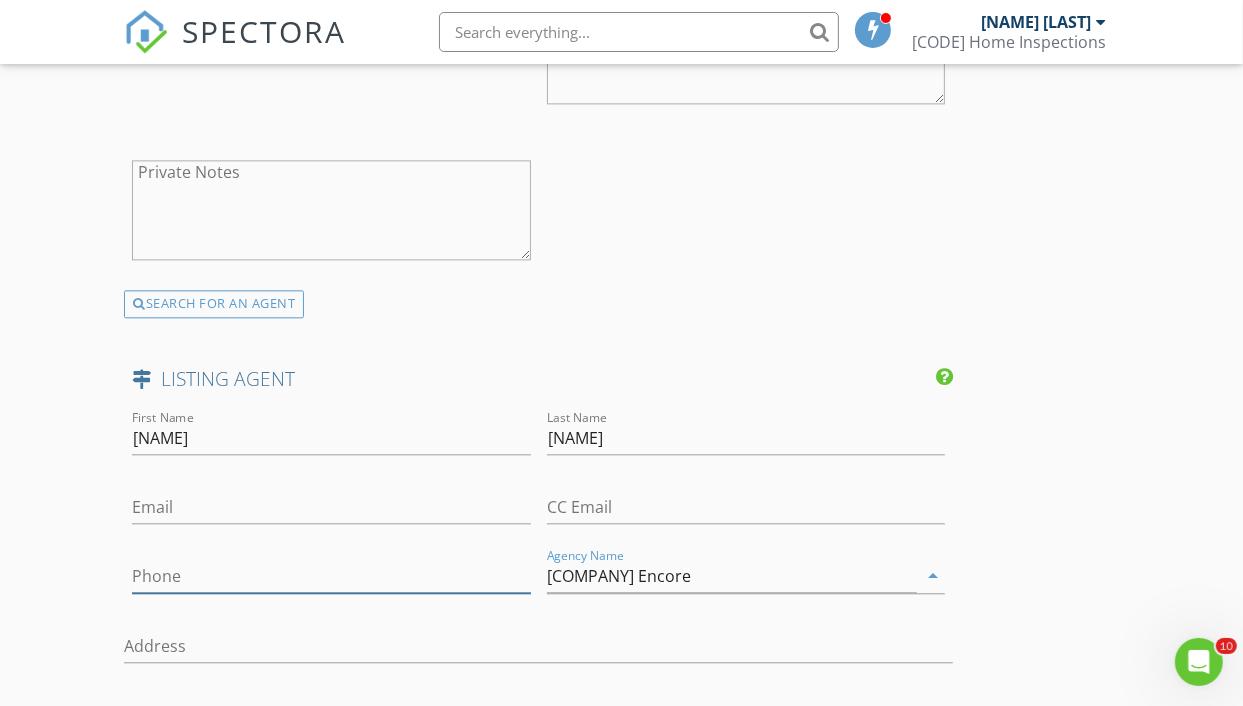 click on "Phone" at bounding box center (331, 576) 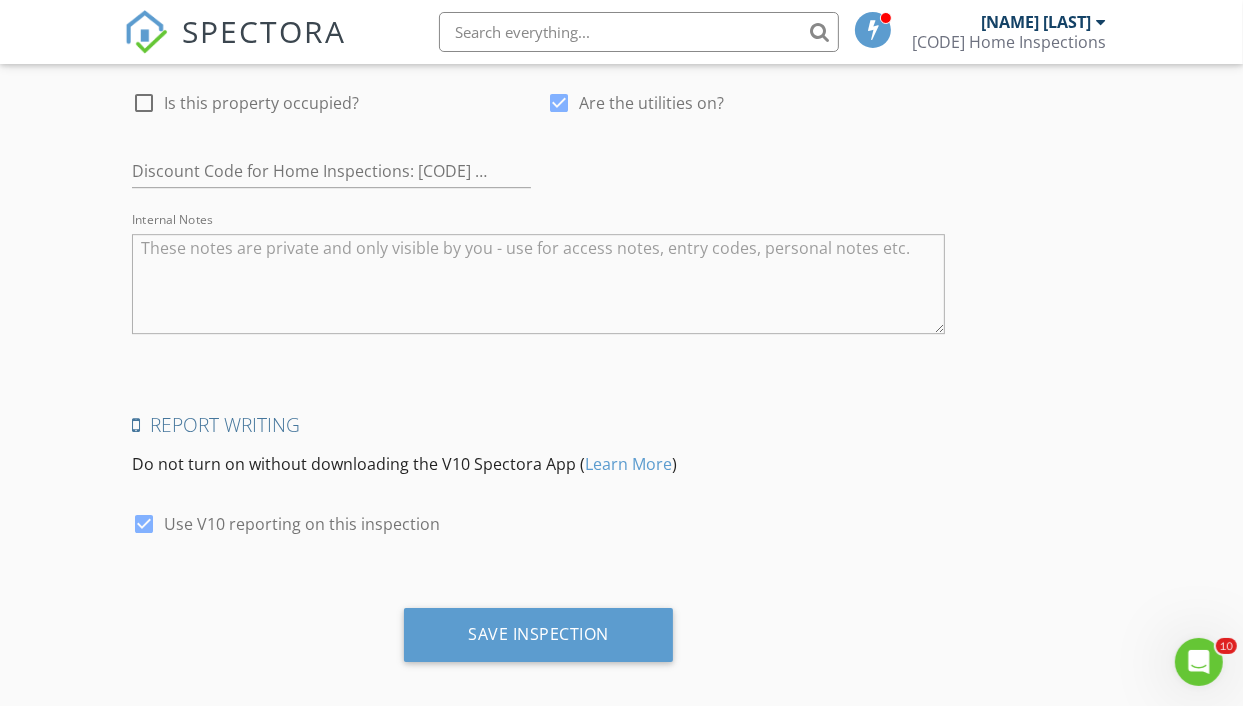 scroll, scrollTop: 4954, scrollLeft: 0, axis: vertical 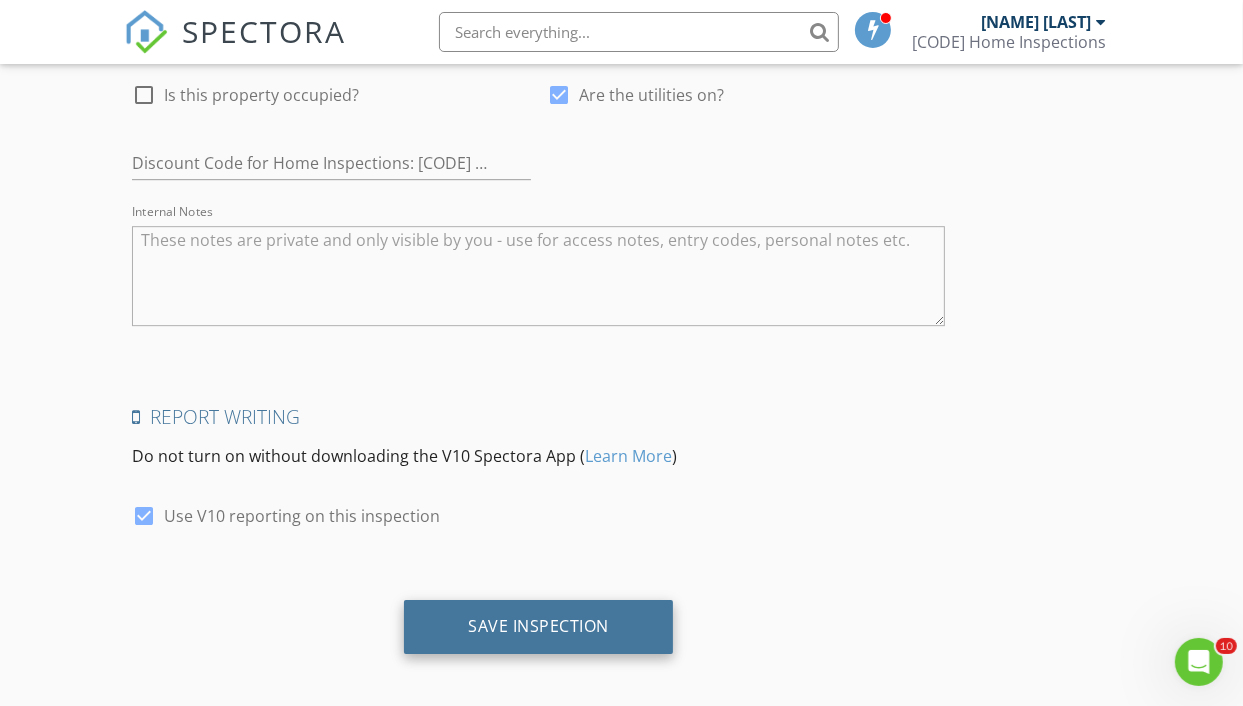 type on "[PHONE]" 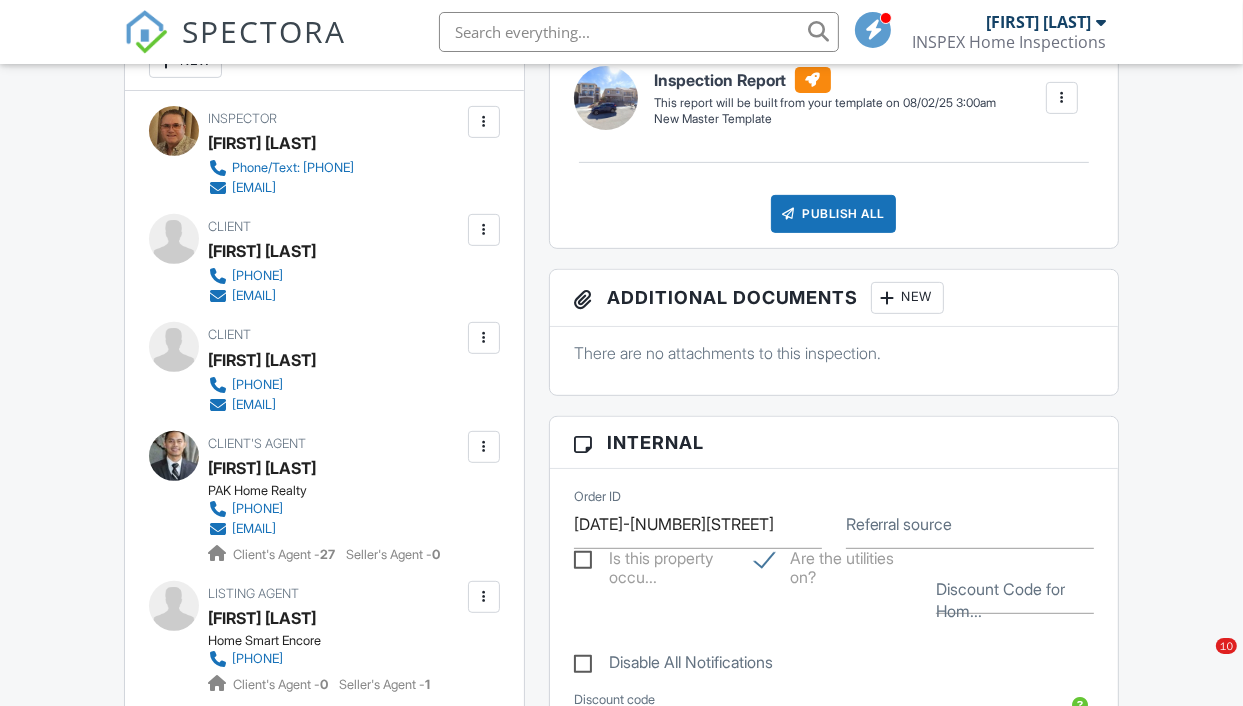 scroll, scrollTop: 500, scrollLeft: 0, axis: vertical 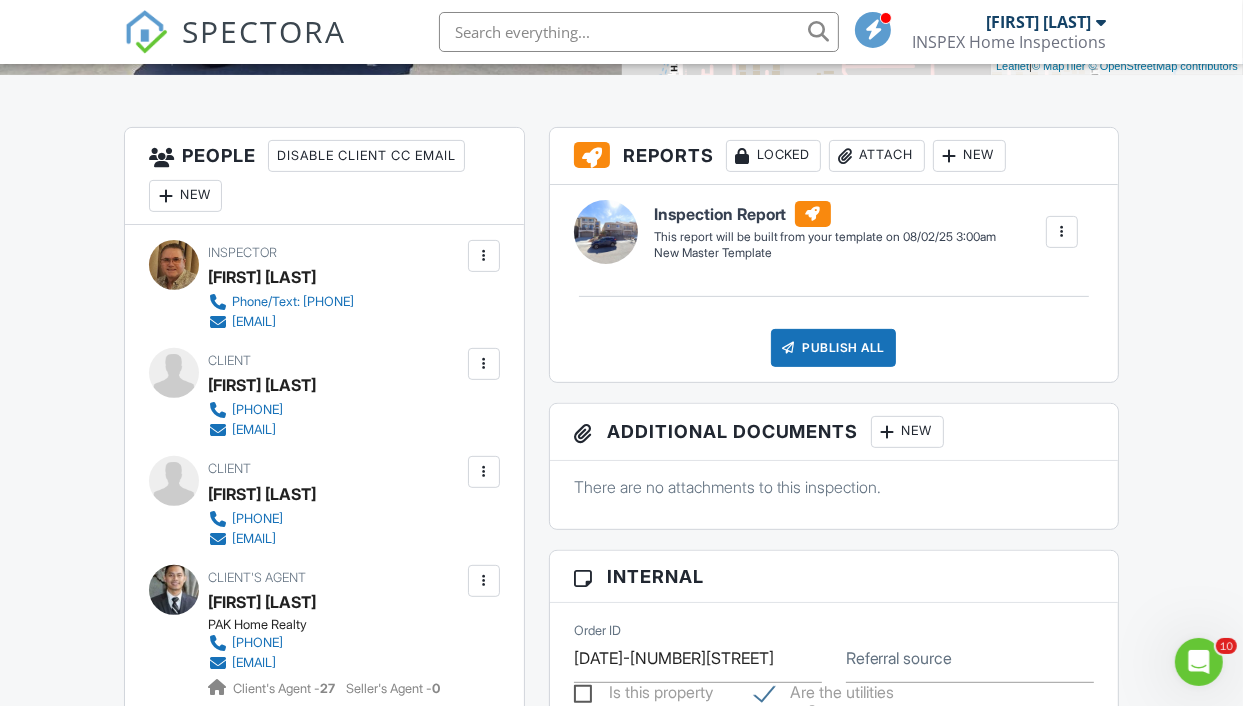 click at bounding box center [484, 364] 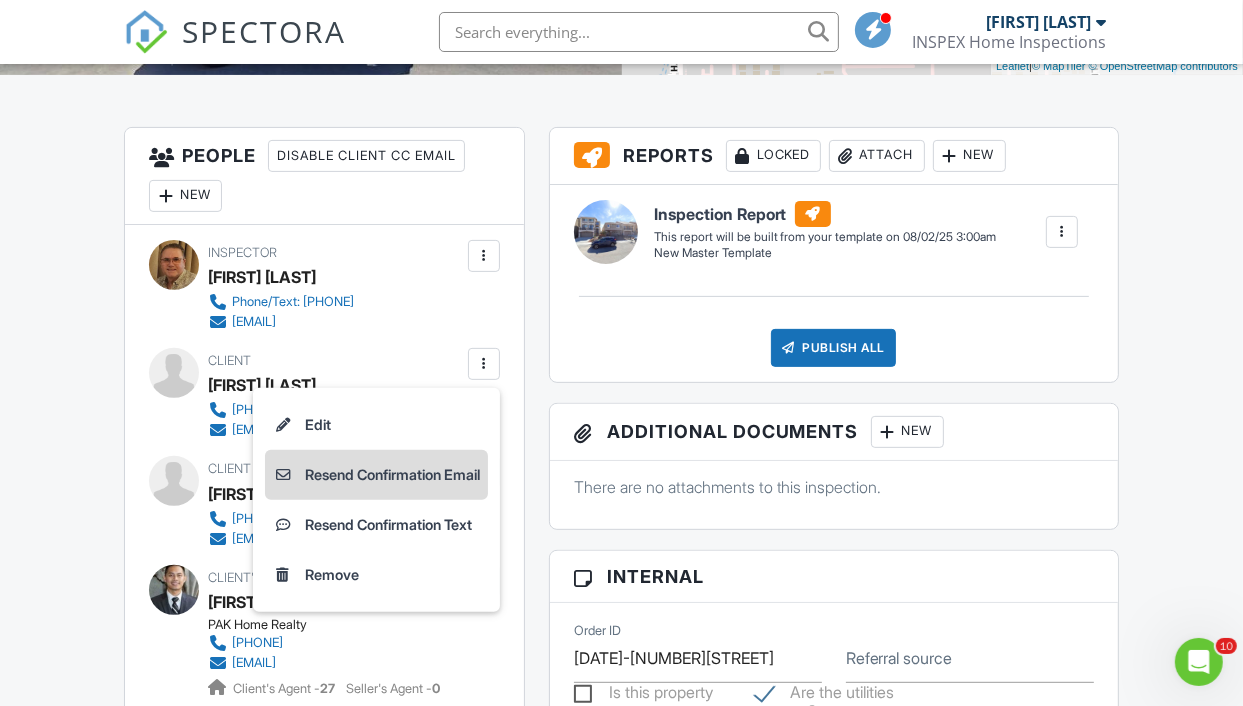 click on "Resend Confirmation Email" at bounding box center (376, 475) 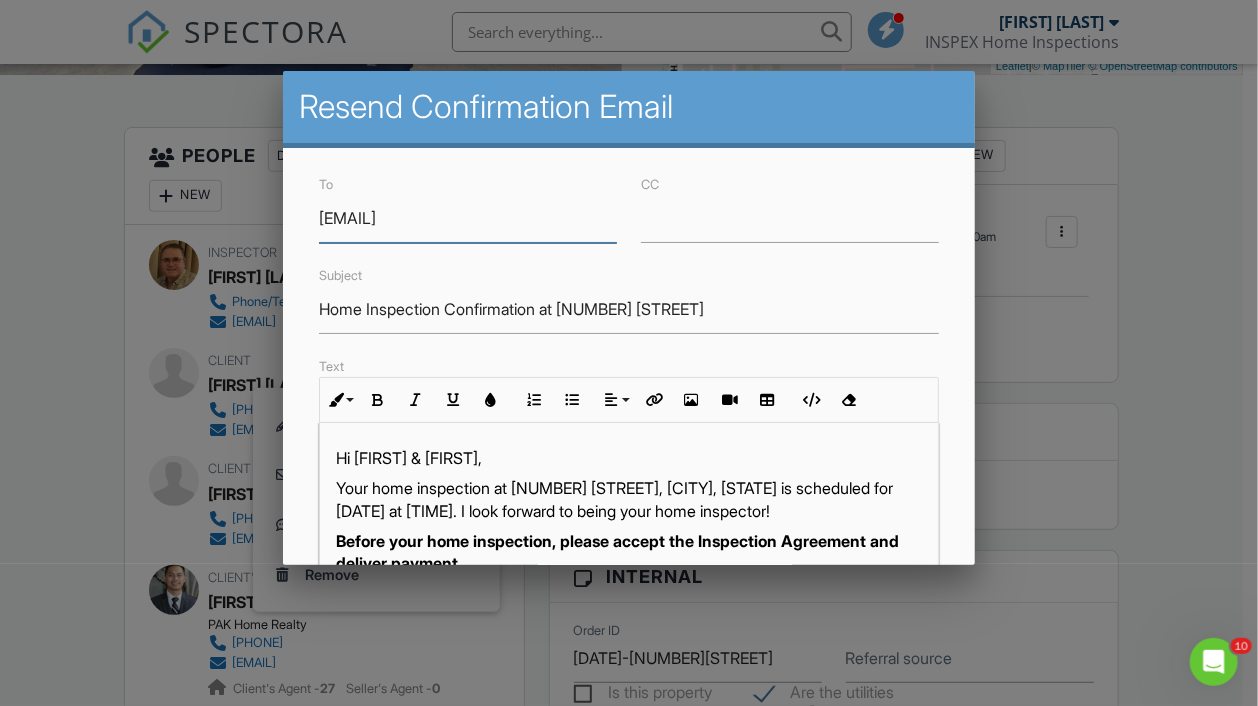scroll, scrollTop: 0, scrollLeft: 0, axis: both 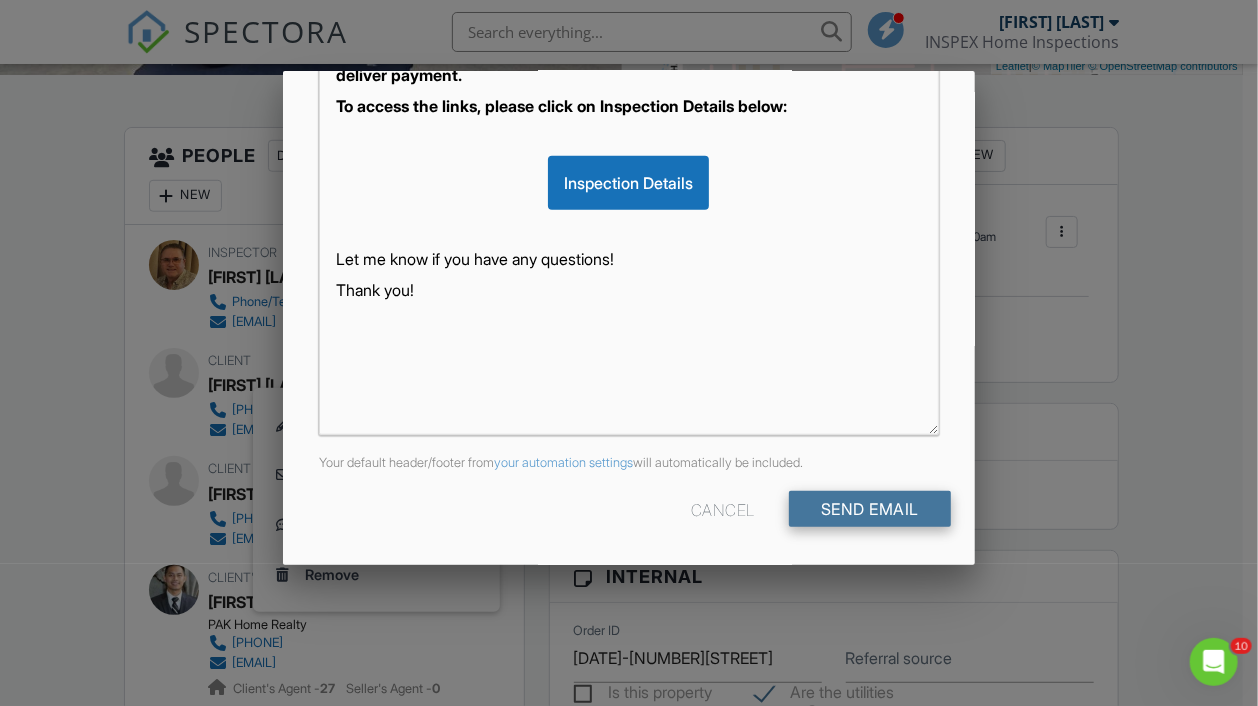 click on "Send Email" at bounding box center (870, 509) 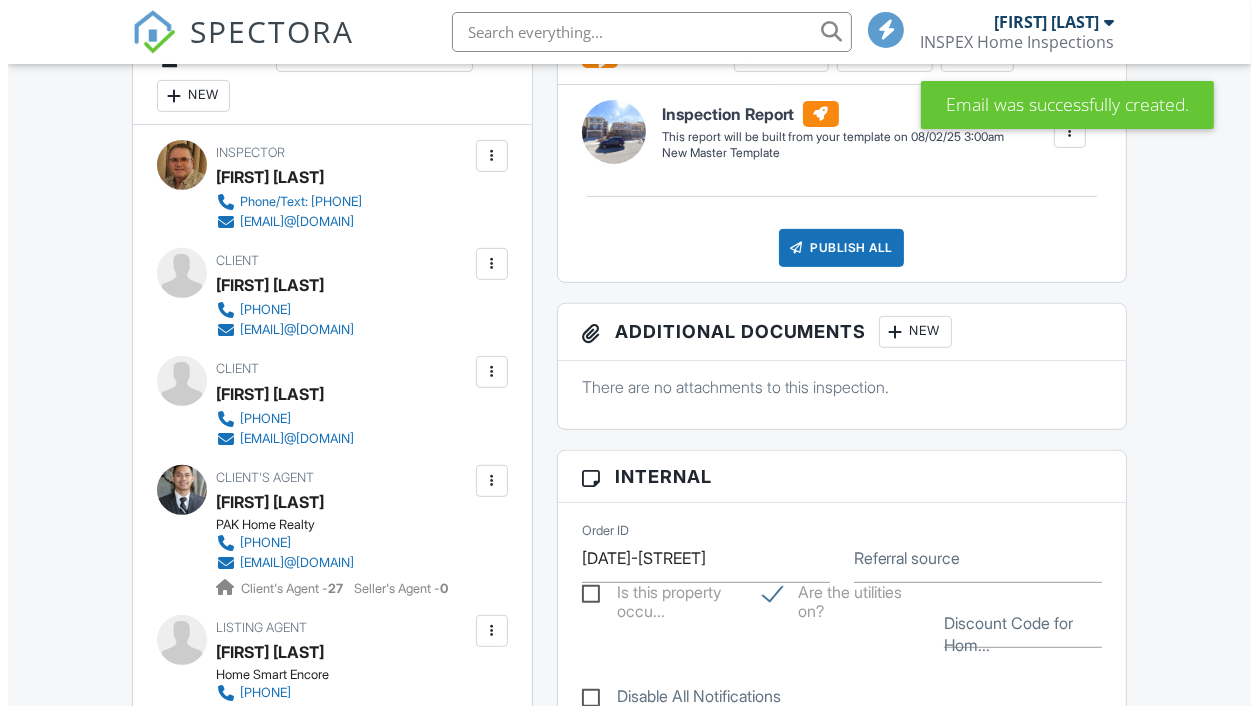 scroll, scrollTop: 600, scrollLeft: 0, axis: vertical 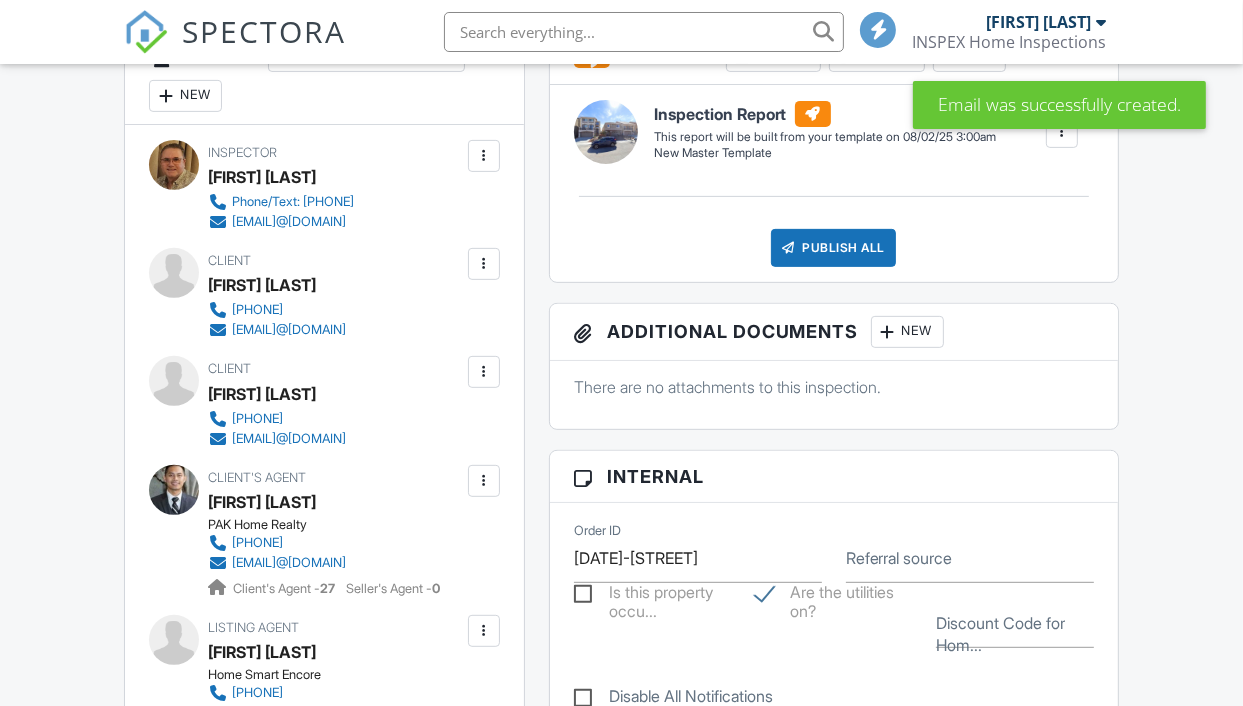 click at bounding box center (484, 264) 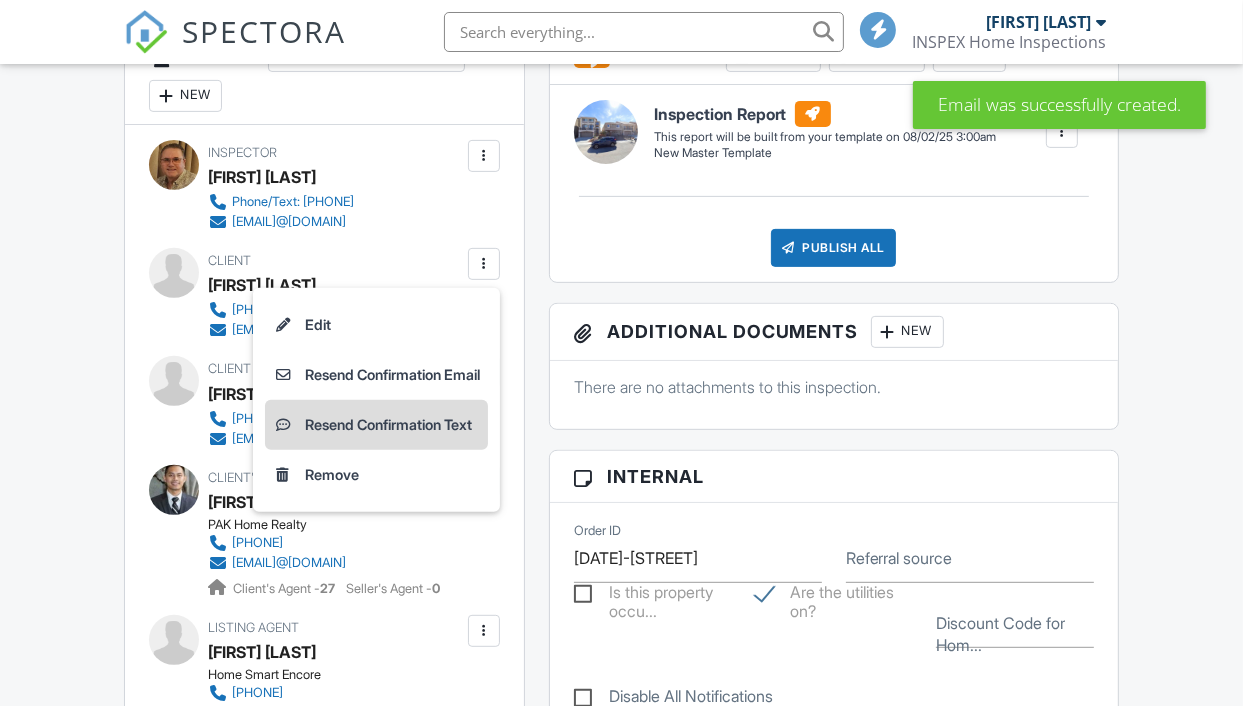click on "Resend Confirmation Text" at bounding box center [376, 425] 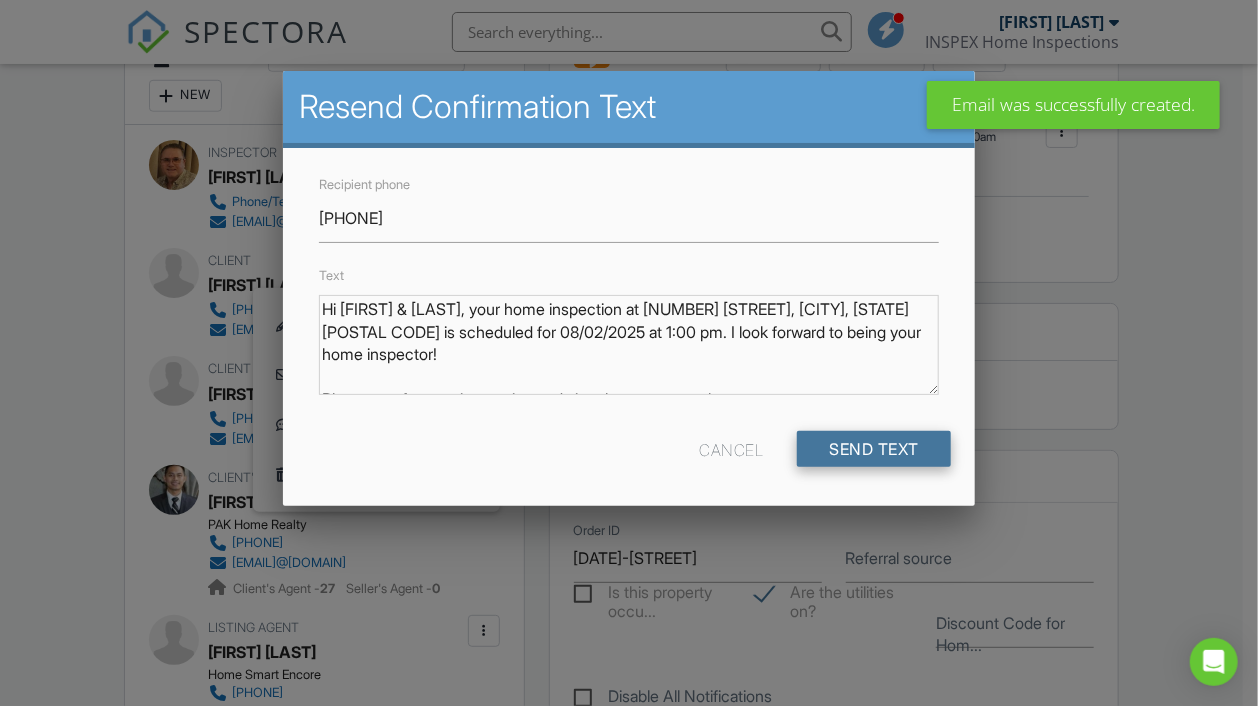 click on "Send Text" at bounding box center (874, 449) 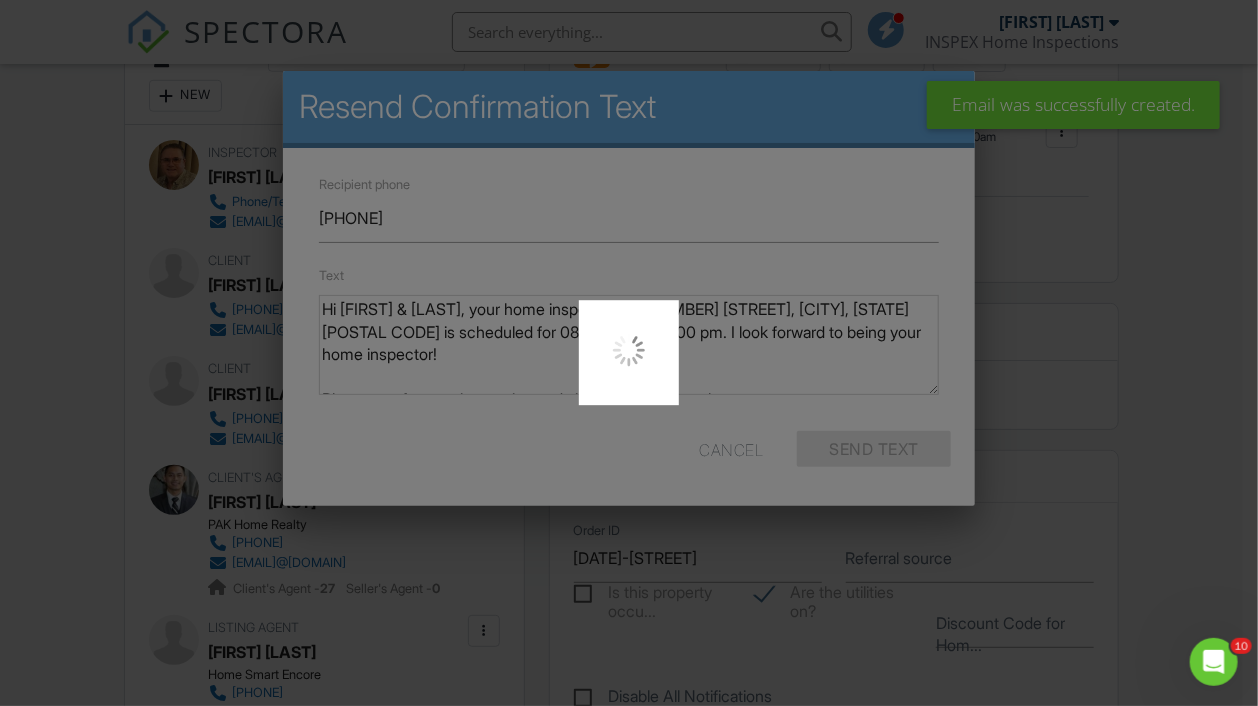 scroll, scrollTop: 0, scrollLeft: 0, axis: both 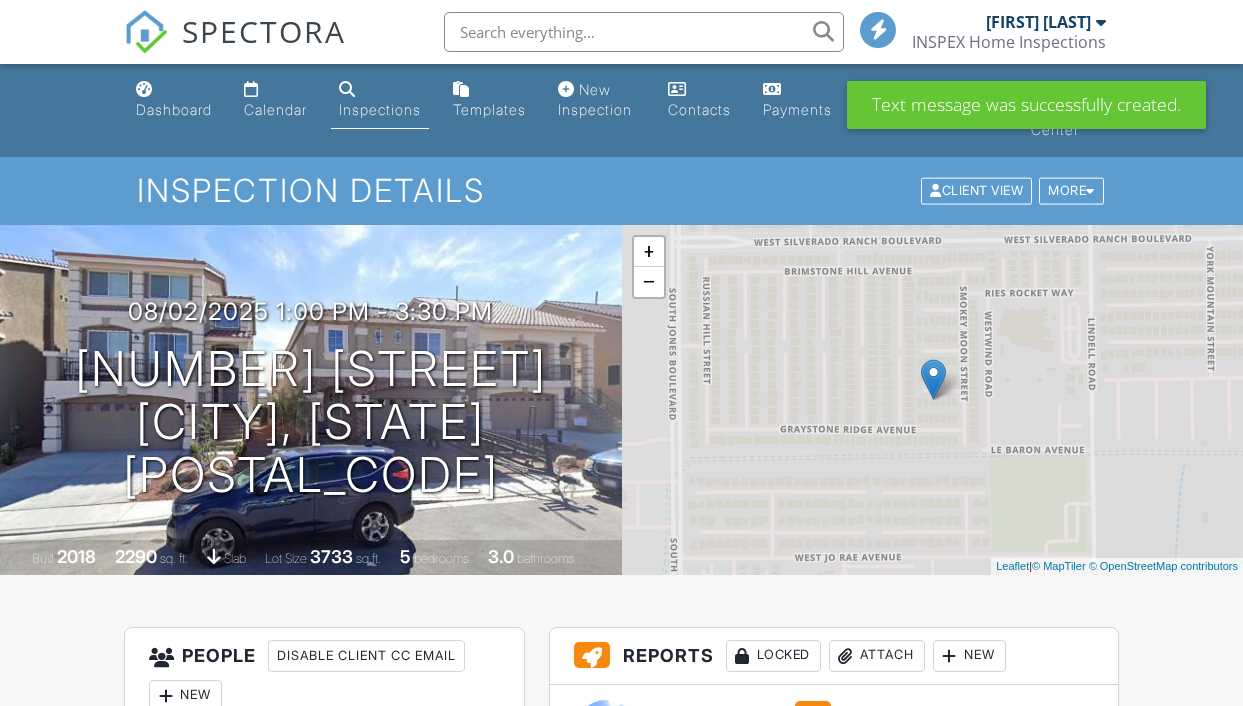 click at bounding box center (484, 972) 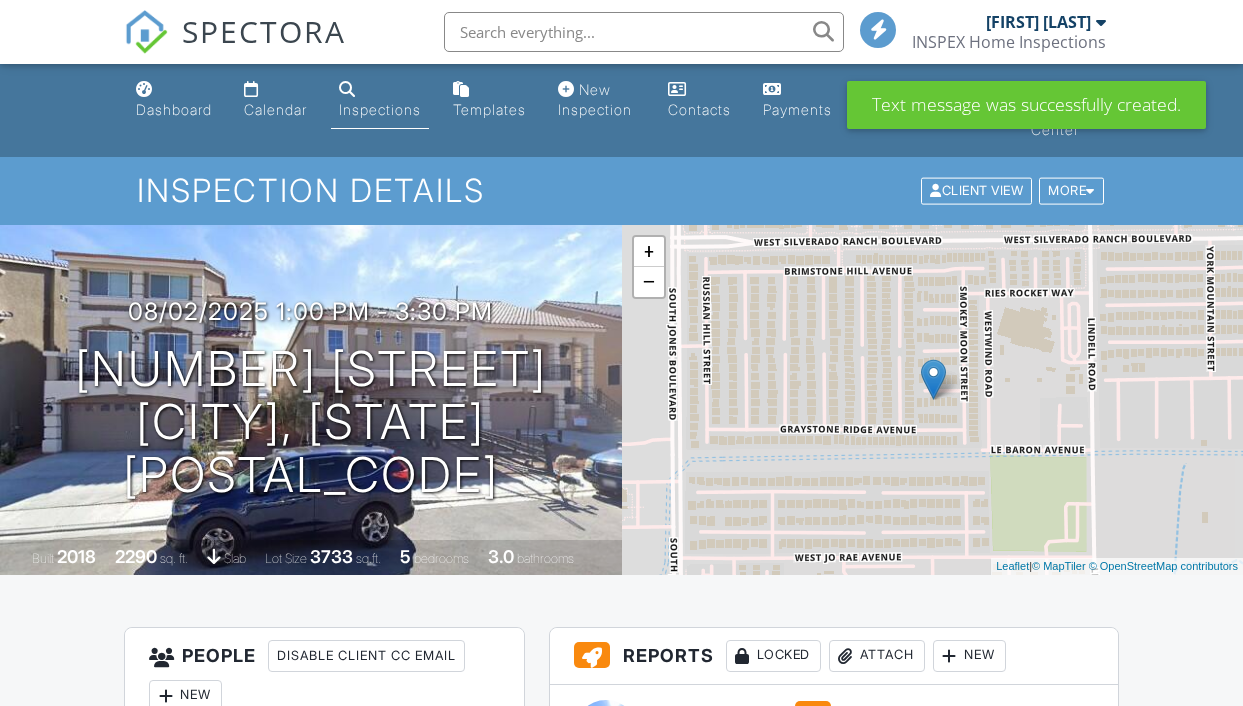 click at bounding box center [484, 972] 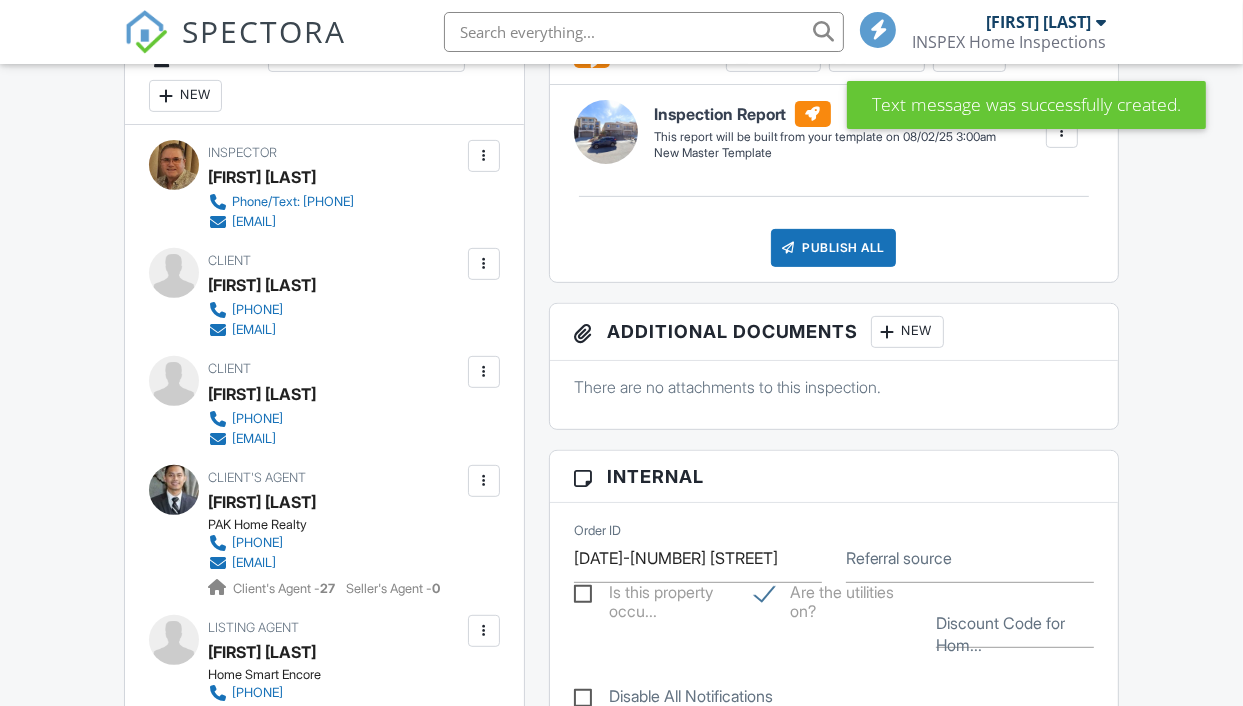 scroll, scrollTop: 600, scrollLeft: 0, axis: vertical 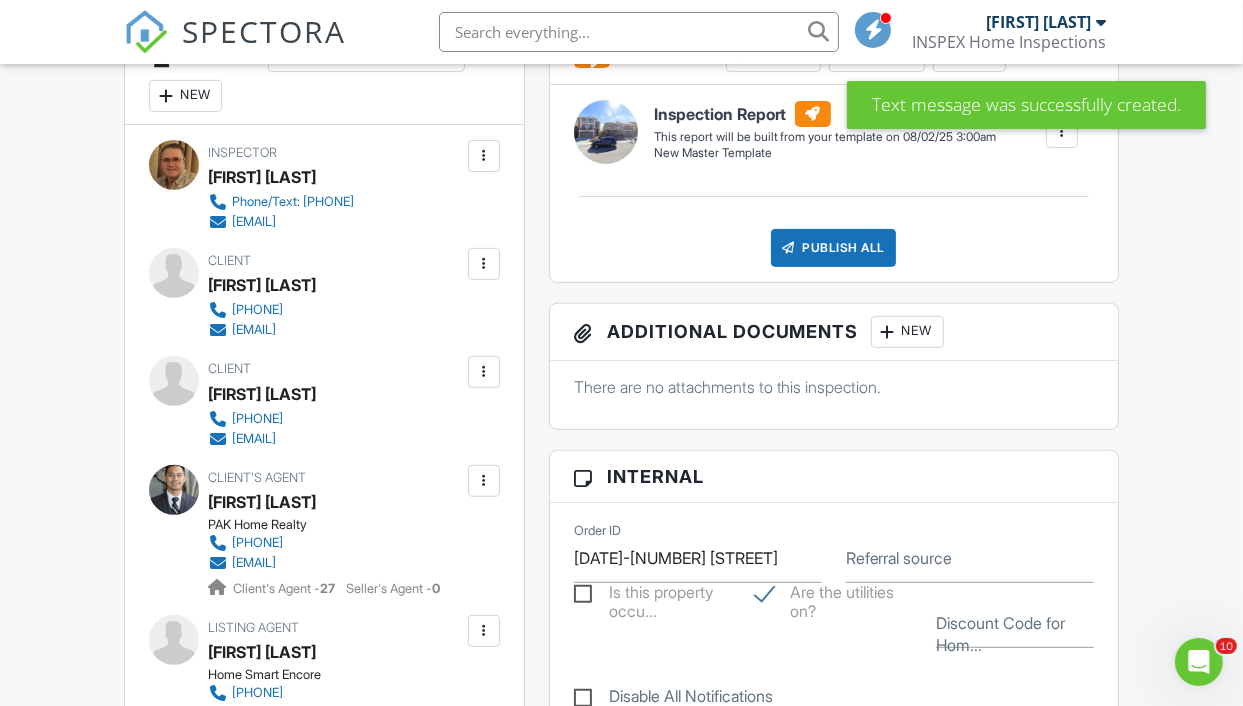 click at bounding box center [484, 372] 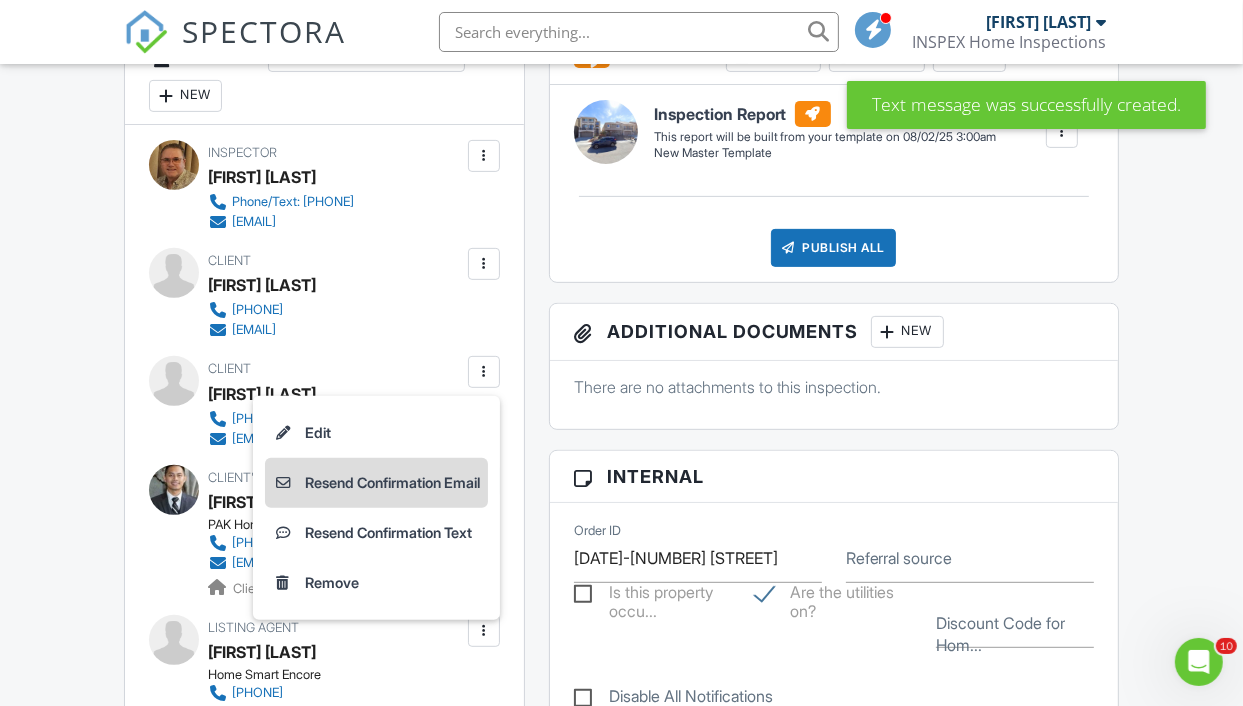 click on "Resend Confirmation Email" at bounding box center [376, 483] 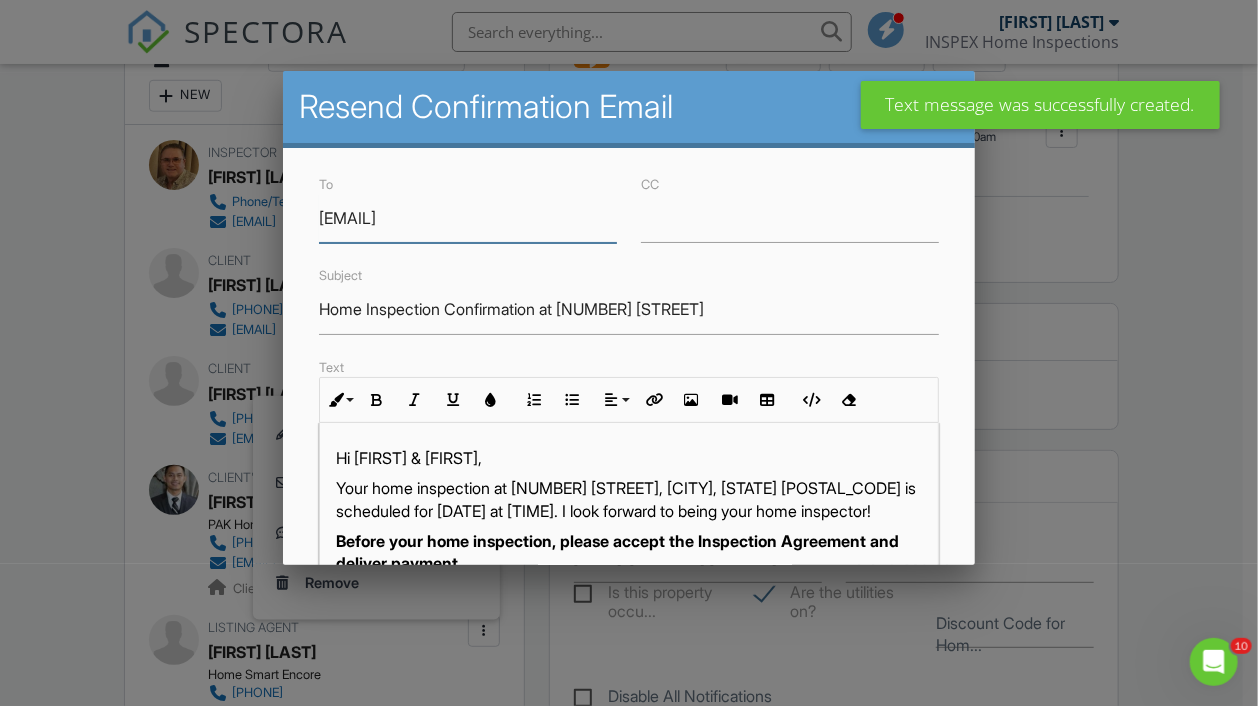 scroll, scrollTop: 0, scrollLeft: 0, axis: both 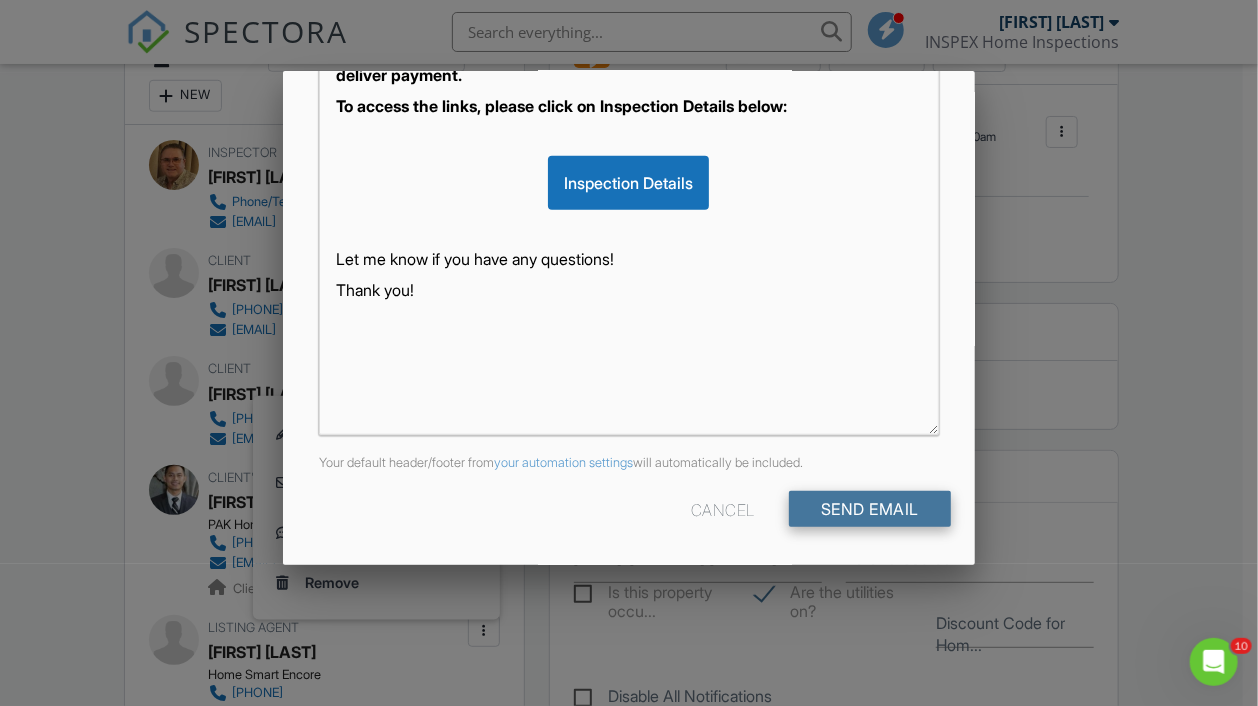 click on "Send Email" at bounding box center (870, 509) 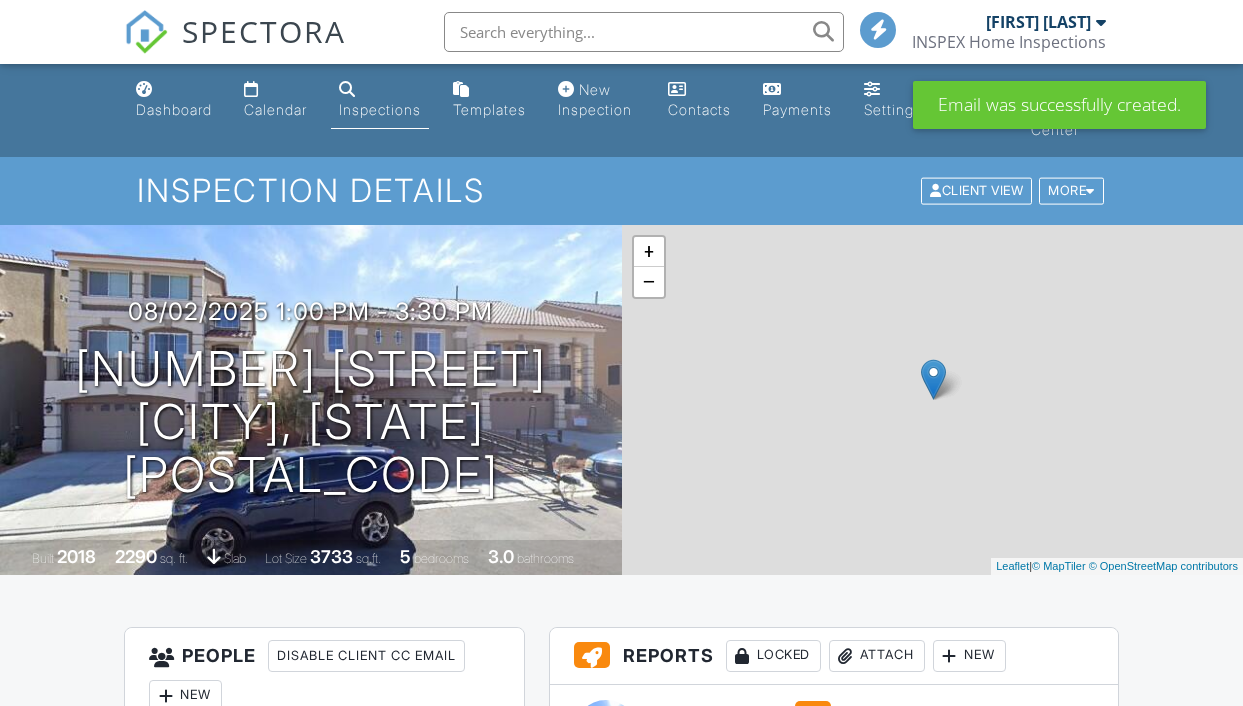 scroll, scrollTop: 700, scrollLeft: 0, axis: vertical 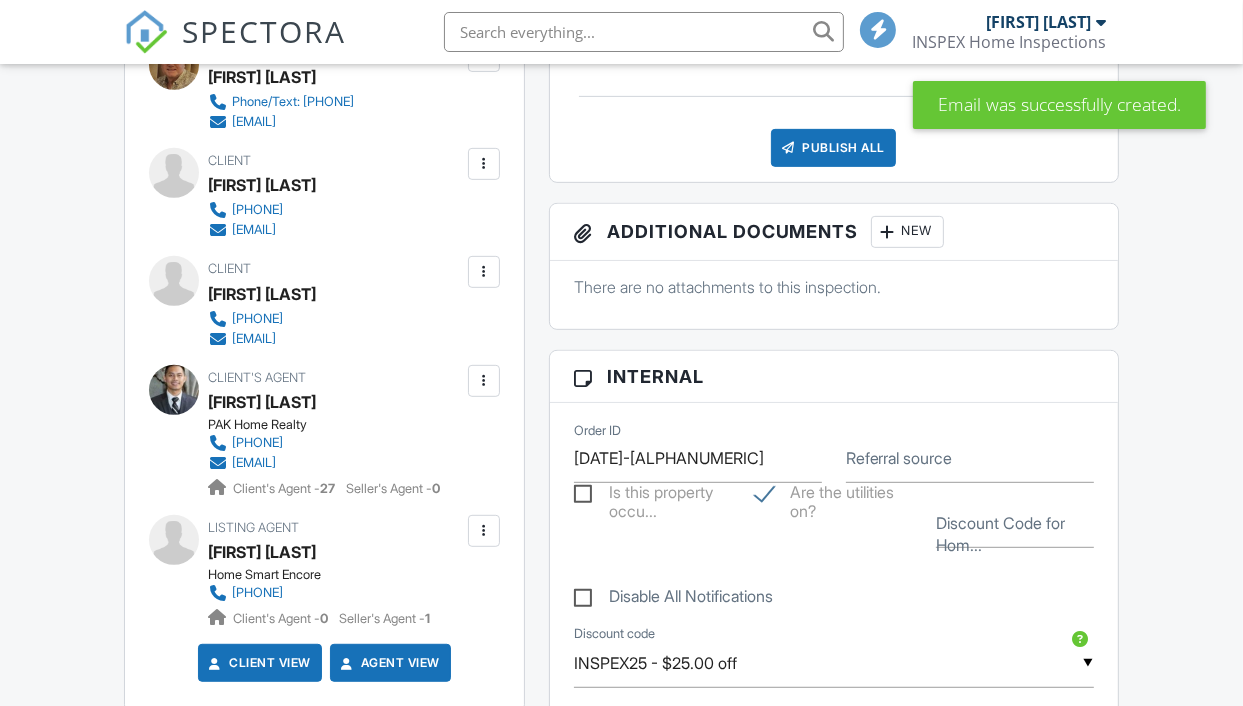 click at bounding box center [484, 272] 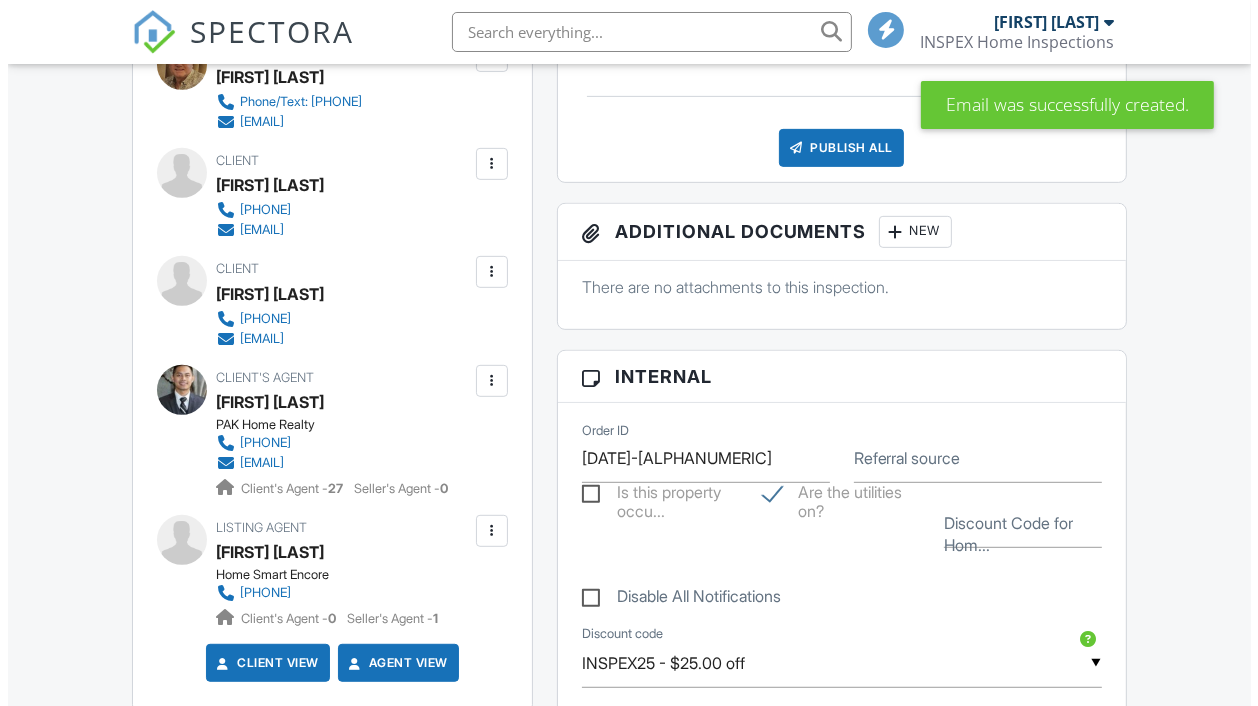 scroll, scrollTop: 700, scrollLeft: 0, axis: vertical 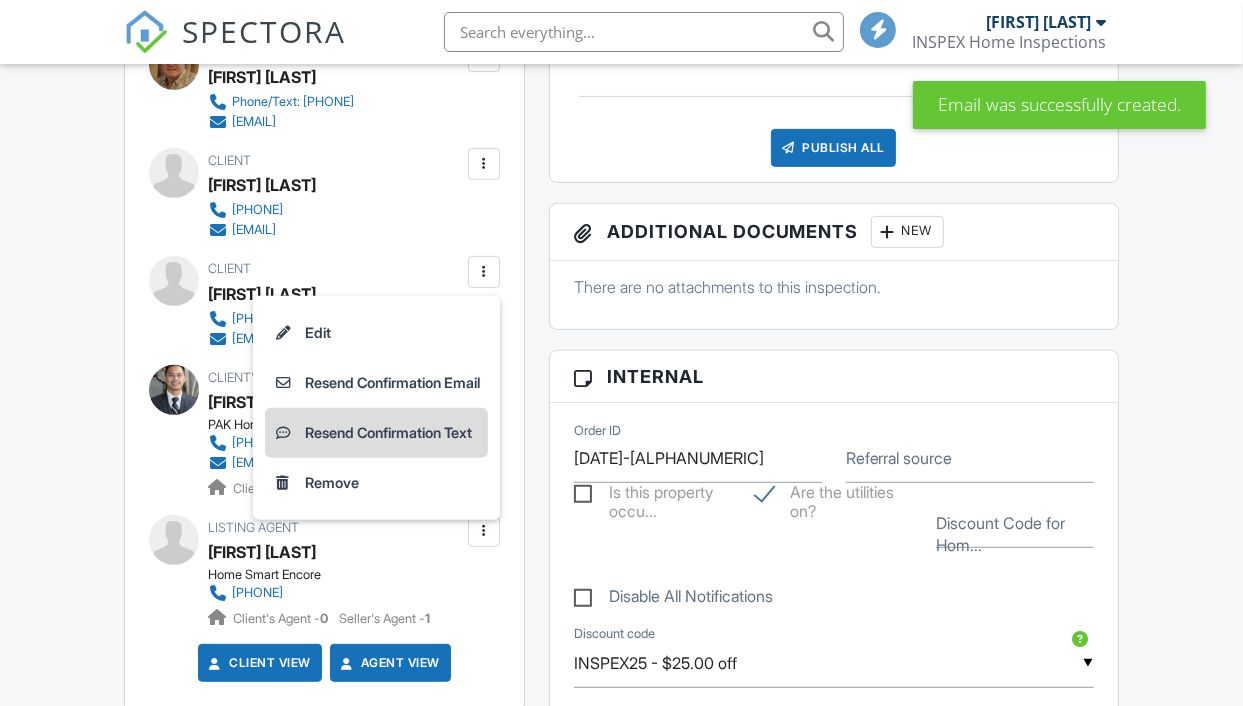 click on "Resend Confirmation Text" at bounding box center (376, 433) 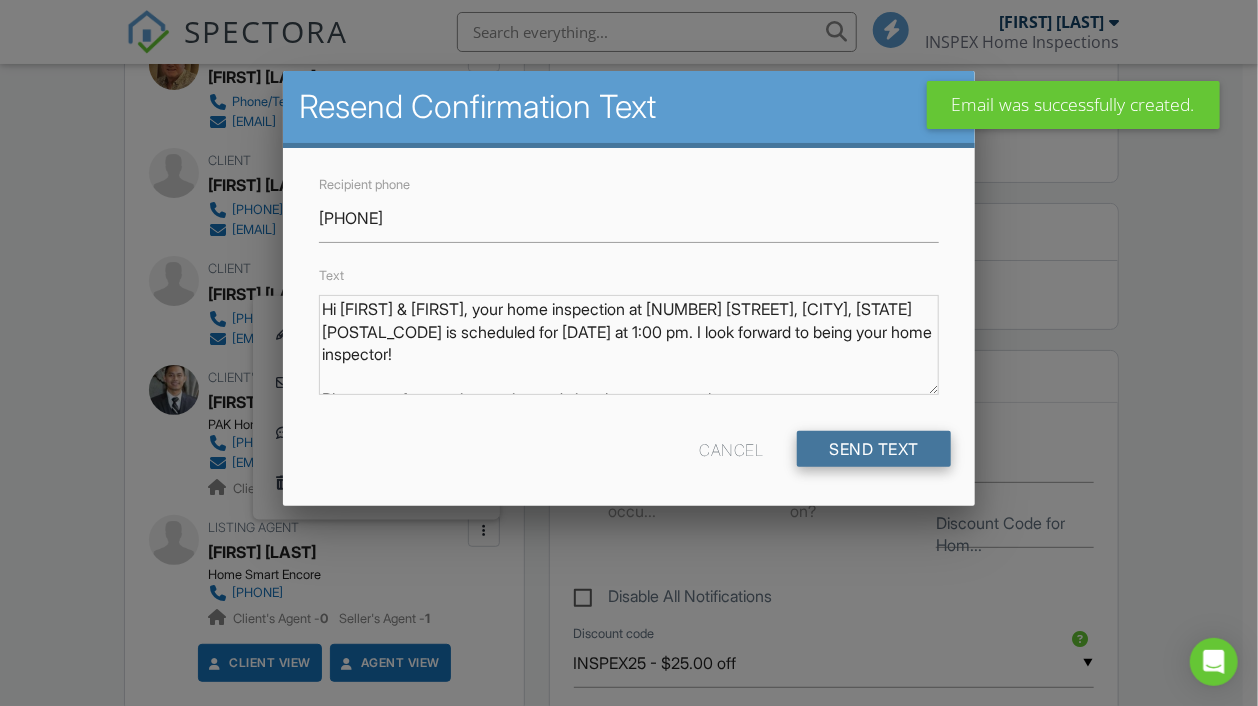 click on "Send Text" at bounding box center [874, 449] 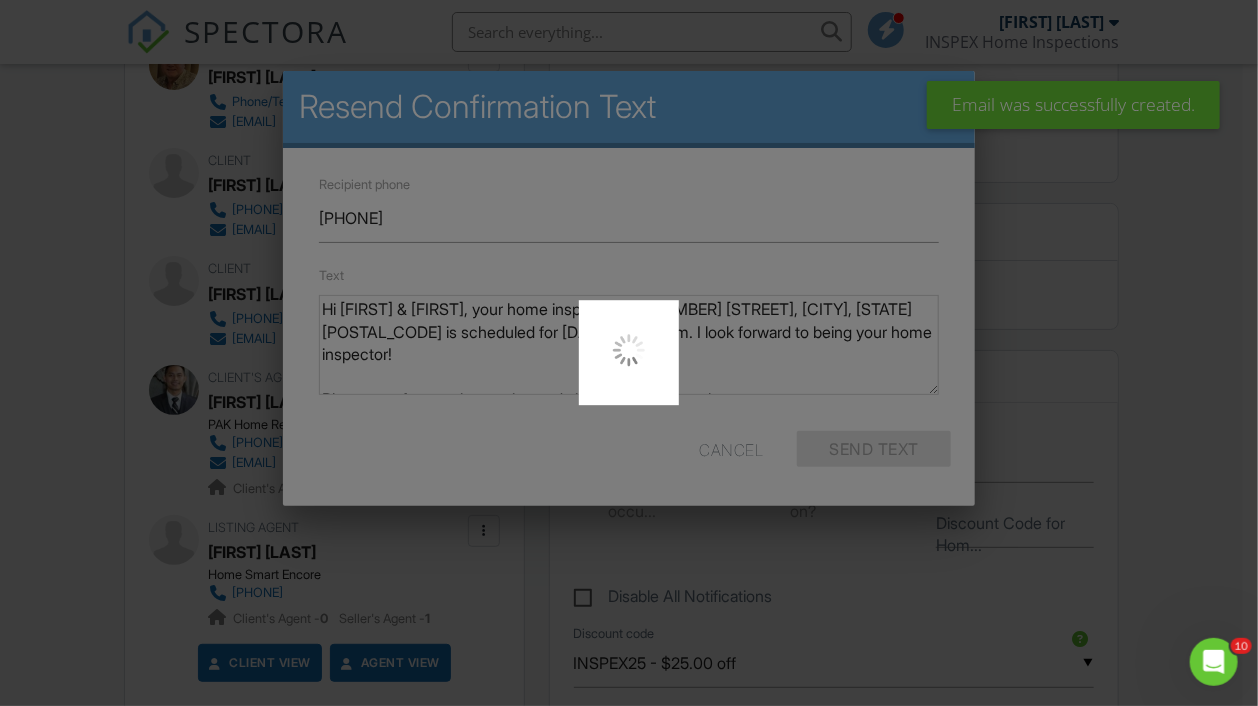 scroll, scrollTop: 0, scrollLeft: 0, axis: both 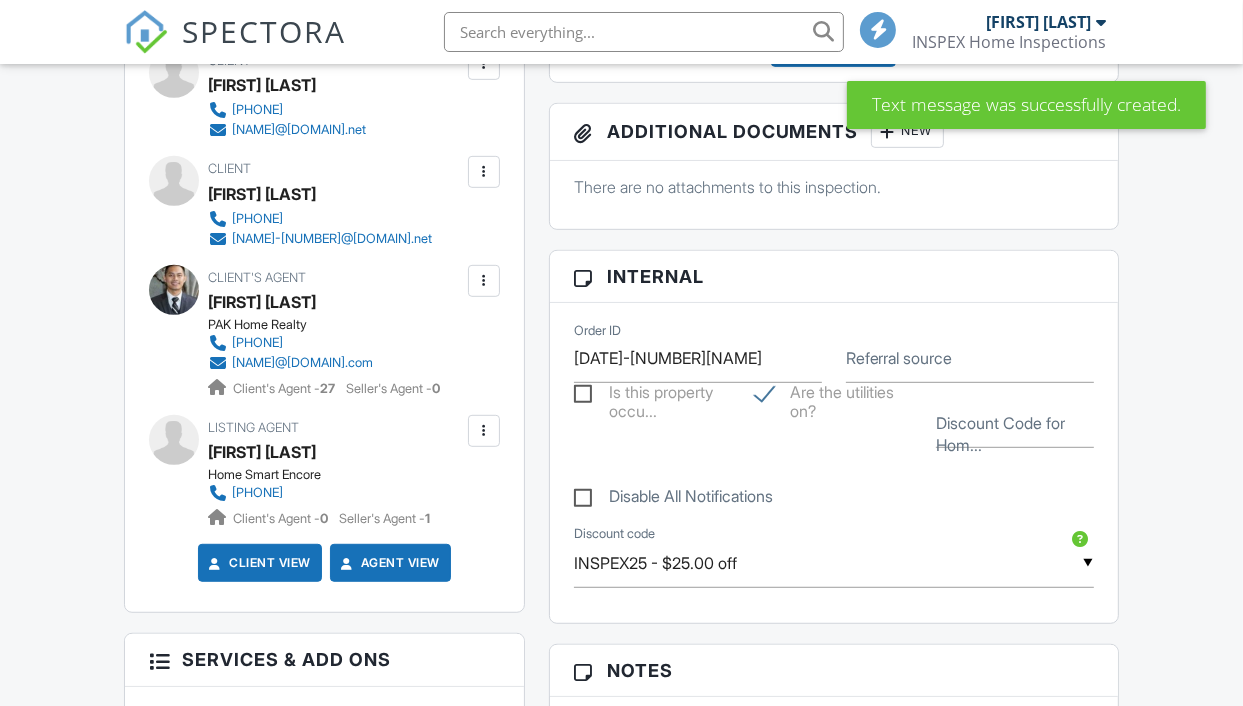 click at bounding box center (484, 281) 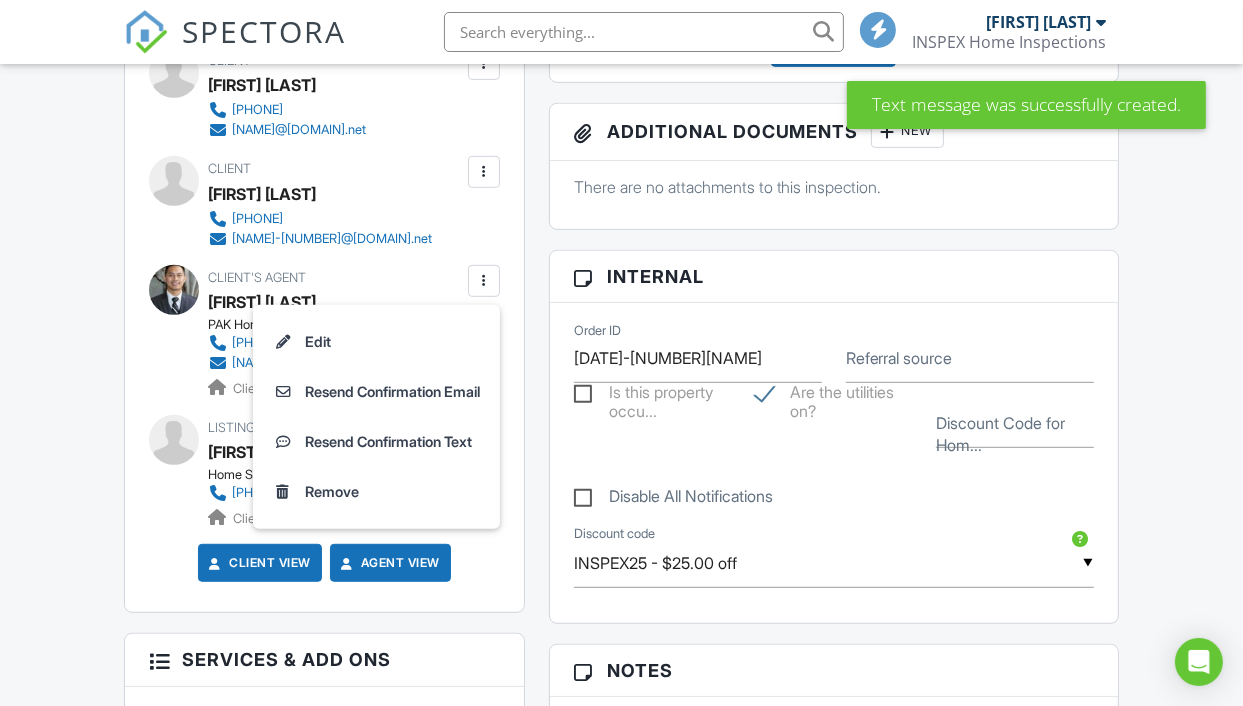 click on "Resend Confirmation Email" at bounding box center [376, 392] 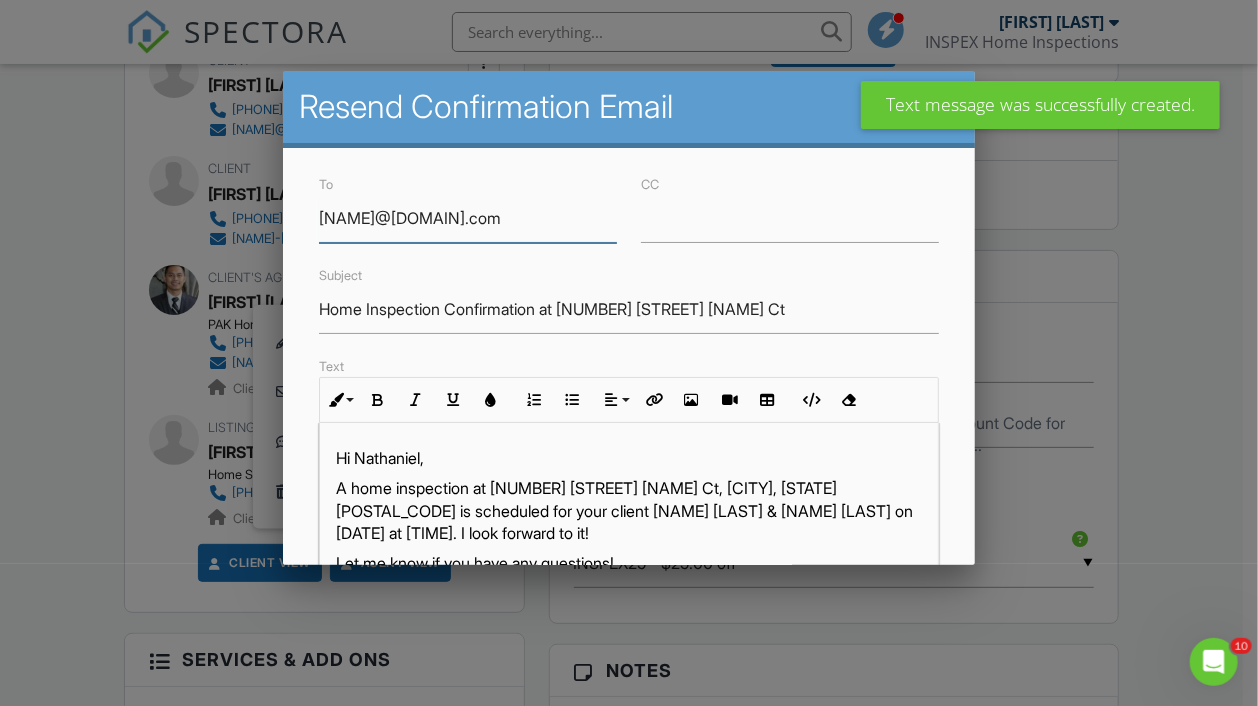 scroll, scrollTop: 0, scrollLeft: 0, axis: both 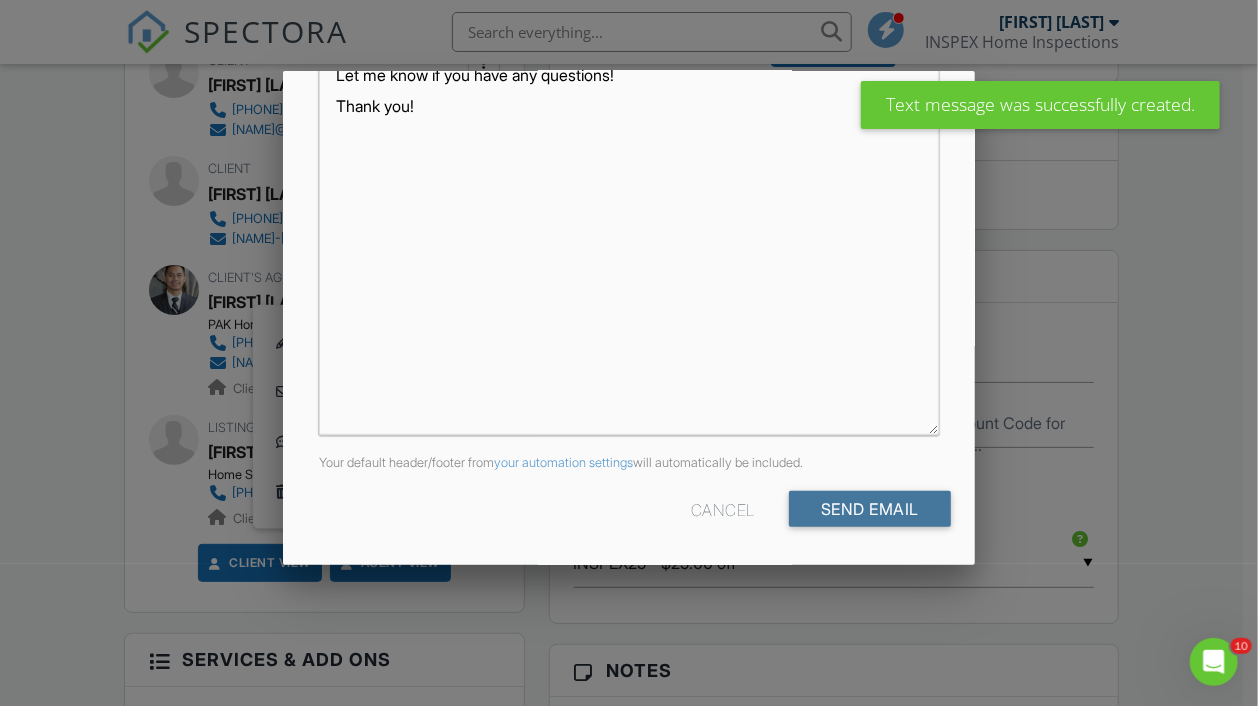 click on "Send Email" at bounding box center [870, 509] 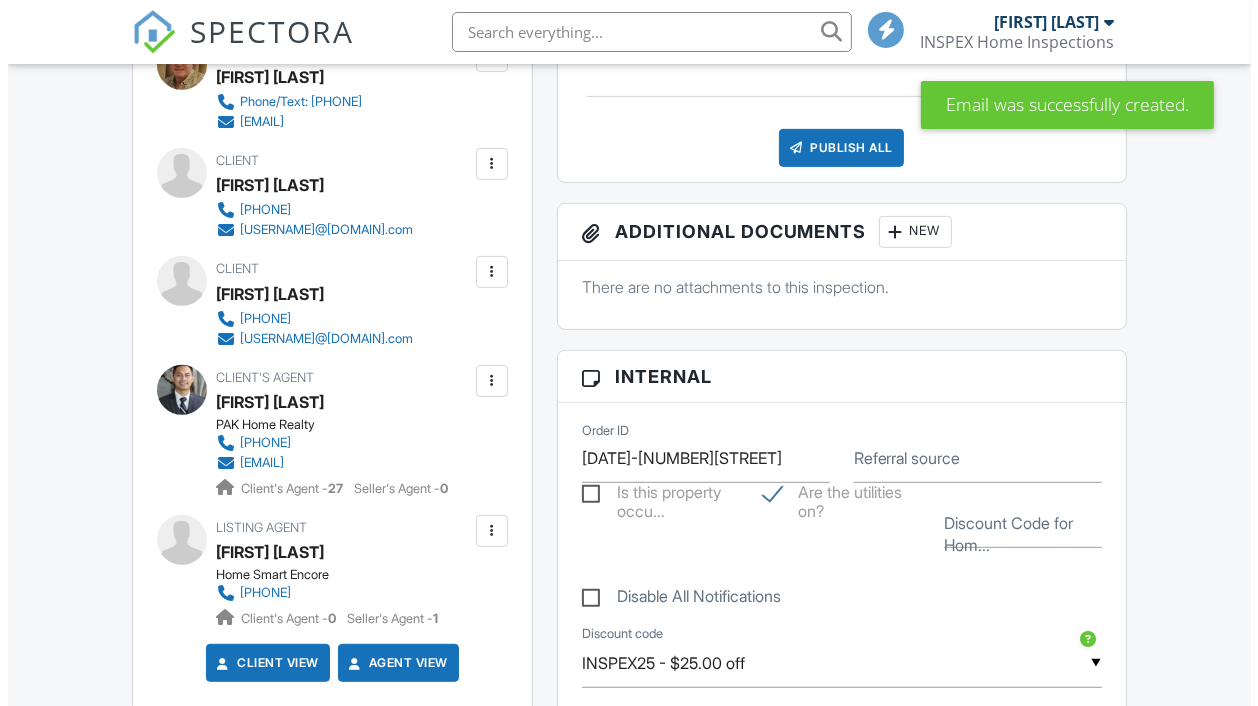 scroll, scrollTop: 700, scrollLeft: 0, axis: vertical 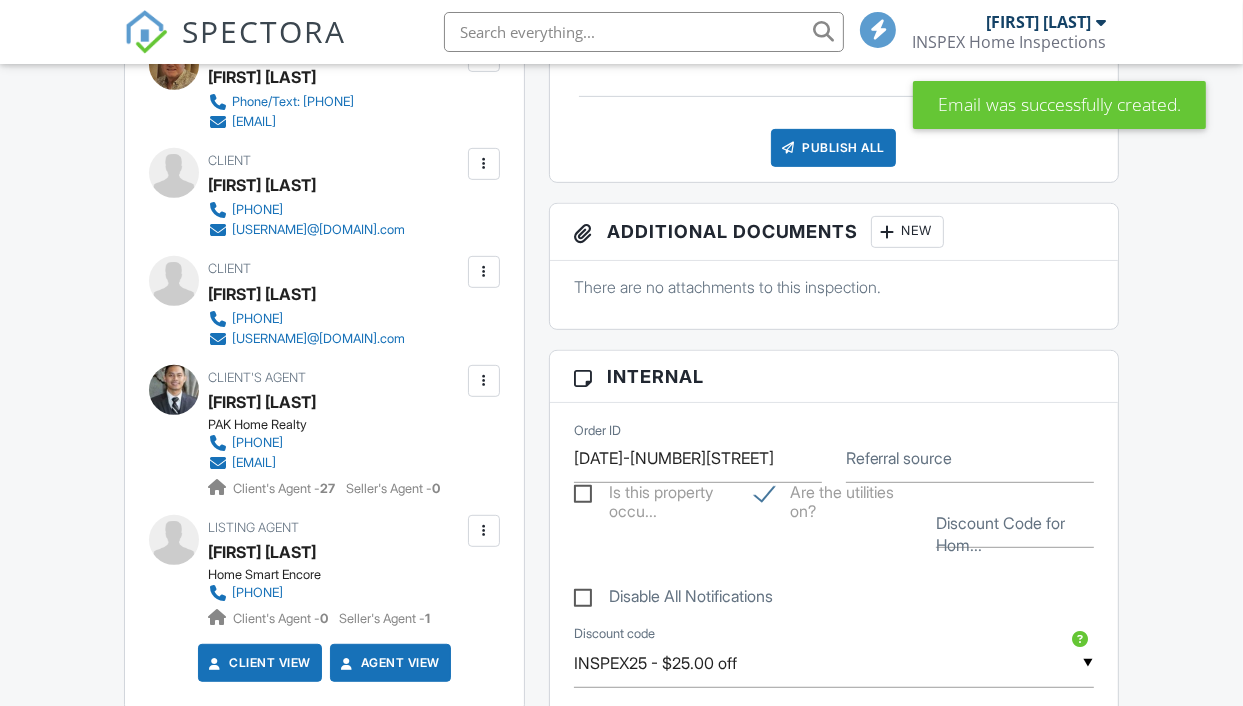 click at bounding box center [484, 531] 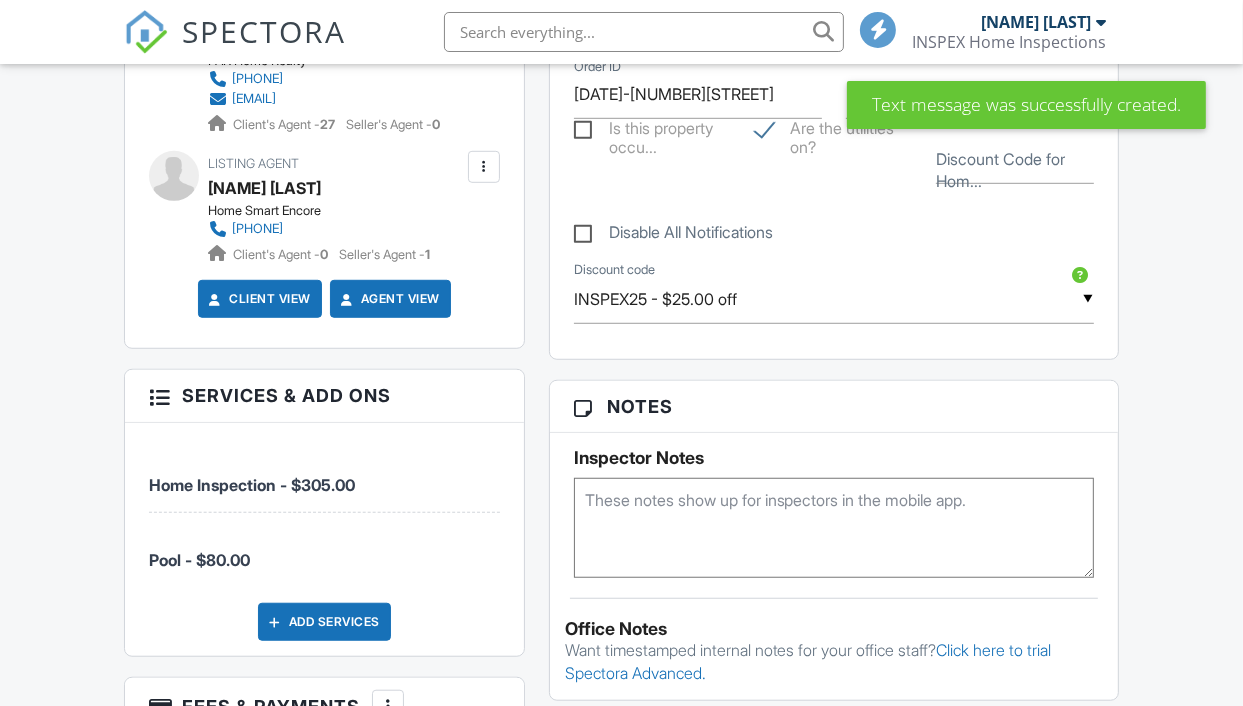 scroll, scrollTop: 1100, scrollLeft: 0, axis: vertical 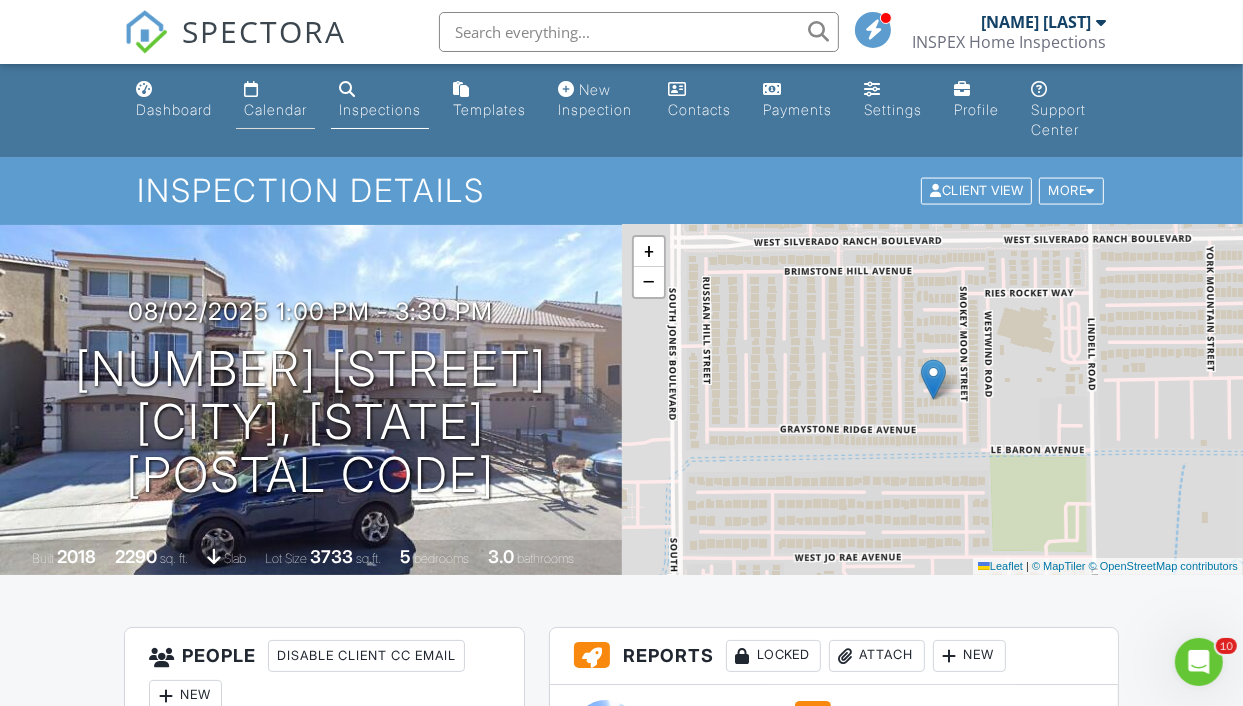 click on "Calendar" at bounding box center (275, 109) 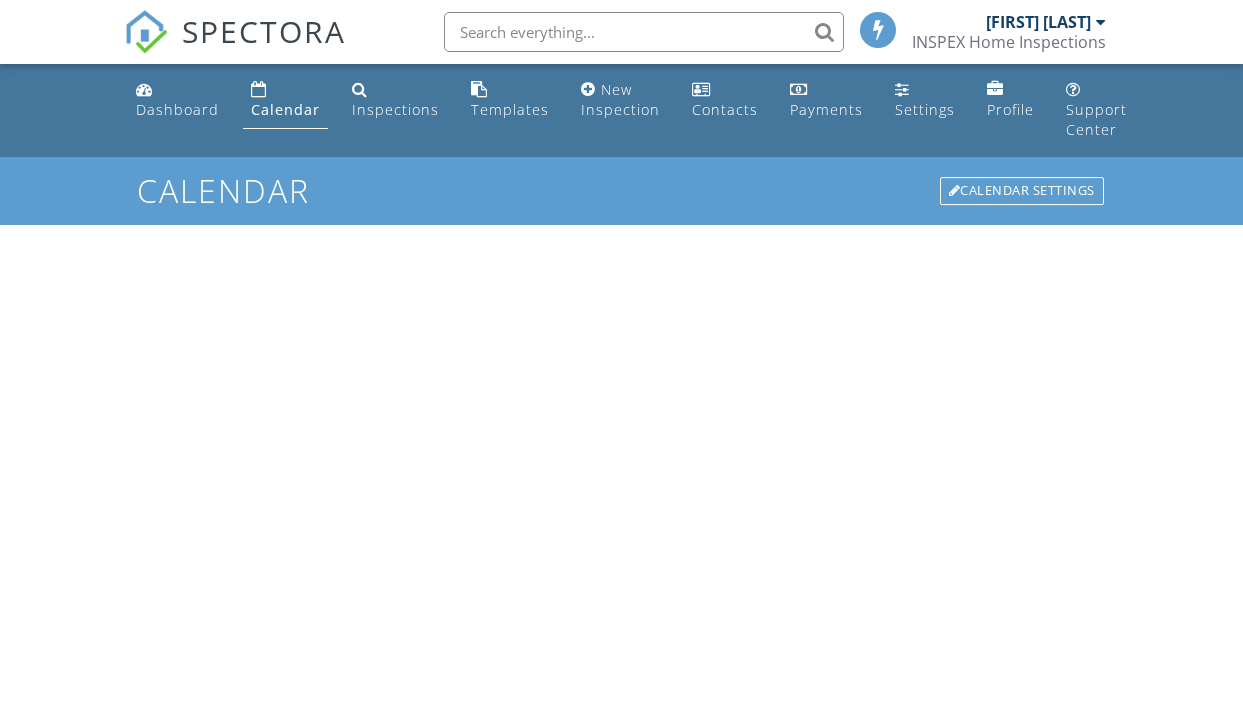 scroll, scrollTop: 0, scrollLeft: 0, axis: both 